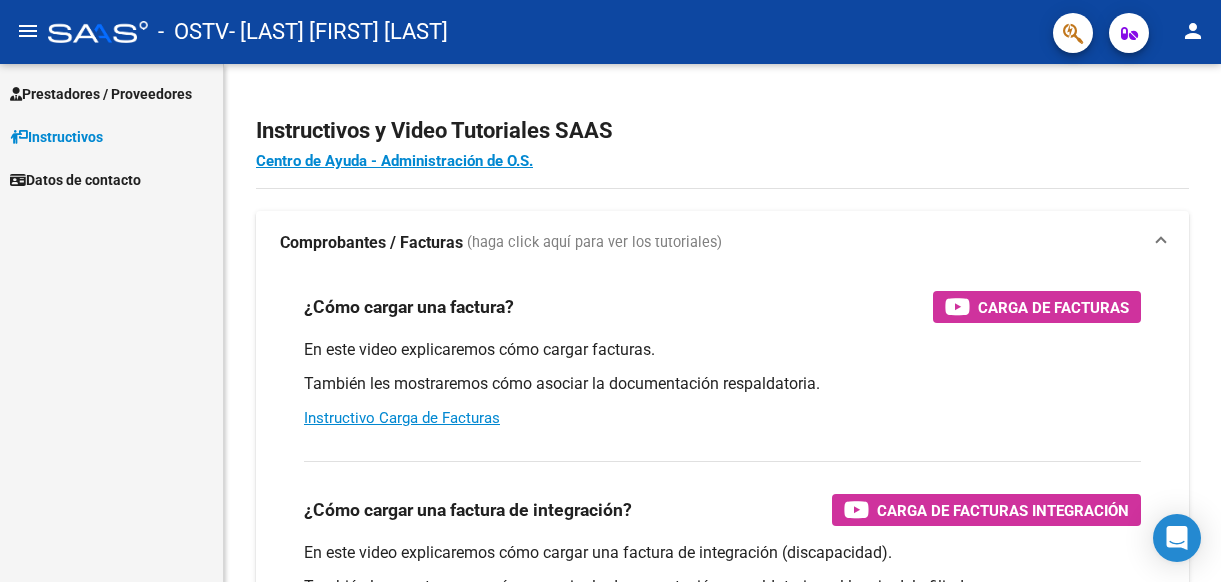 scroll, scrollTop: 0, scrollLeft: 0, axis: both 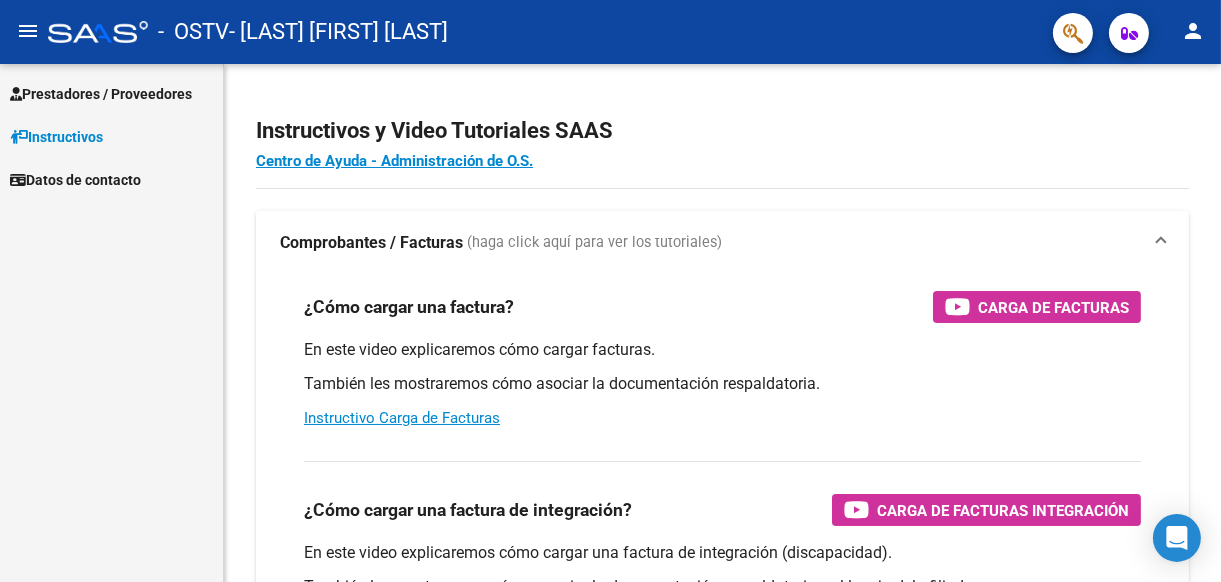 click on "Prestadores / Proveedores" at bounding box center [101, 94] 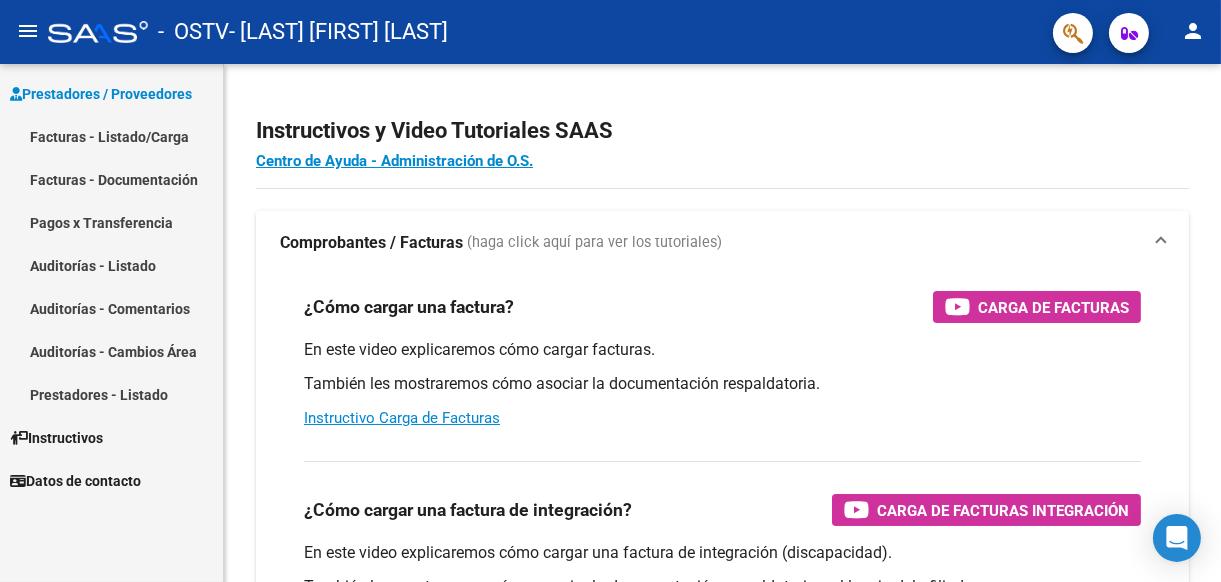 click on "Facturas - Listado/Carga" at bounding box center [111, 136] 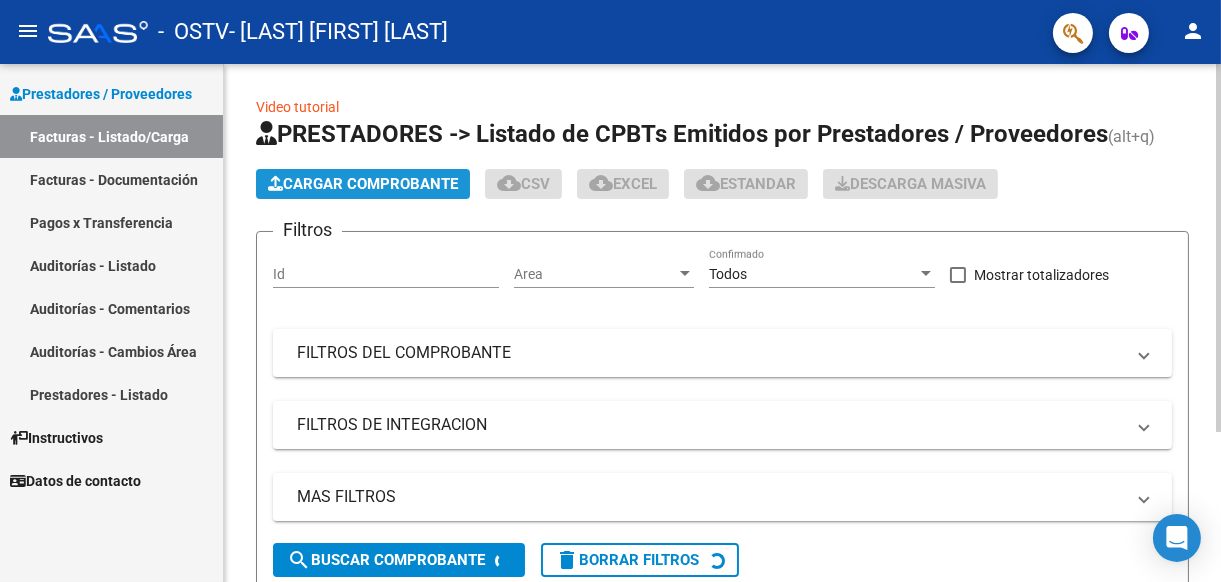 click on "Cargar Comprobante" 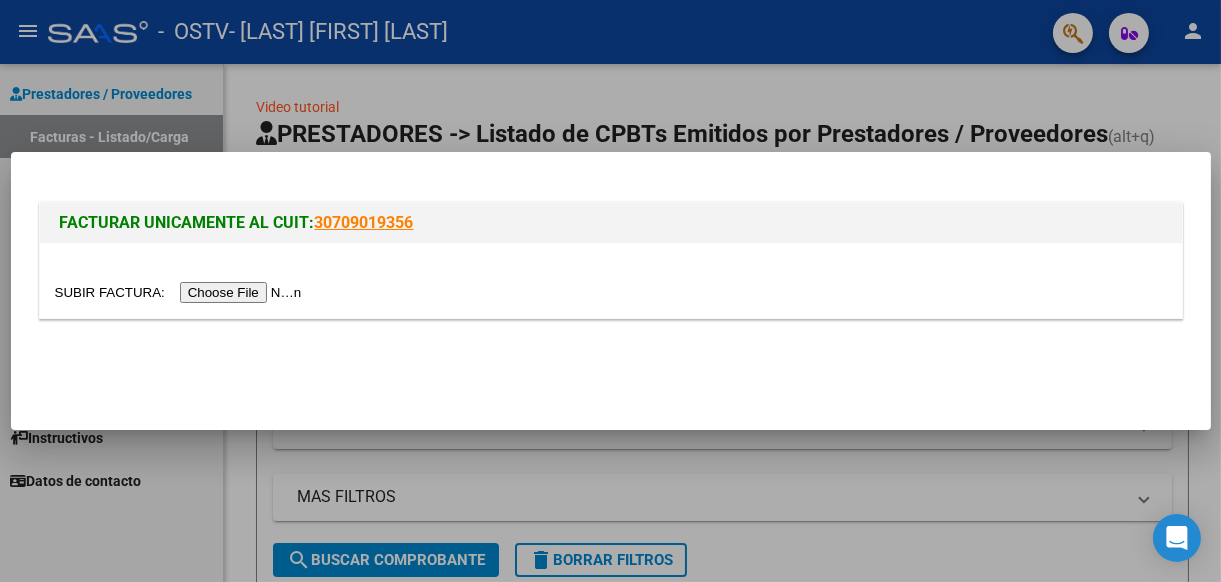 click at bounding box center (181, 292) 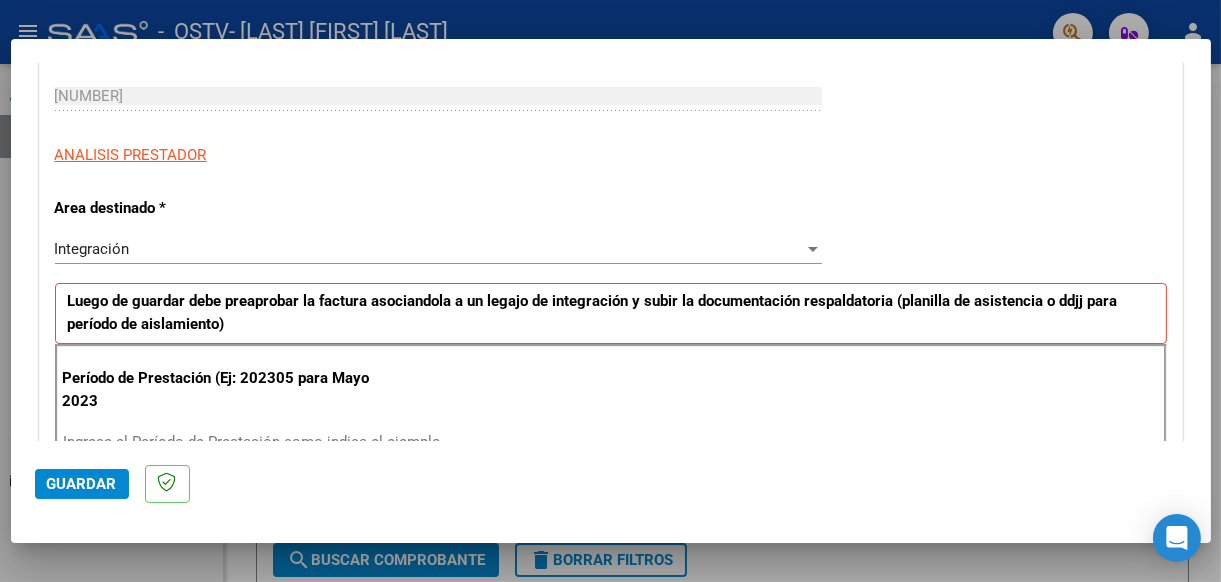 scroll, scrollTop: 400, scrollLeft: 0, axis: vertical 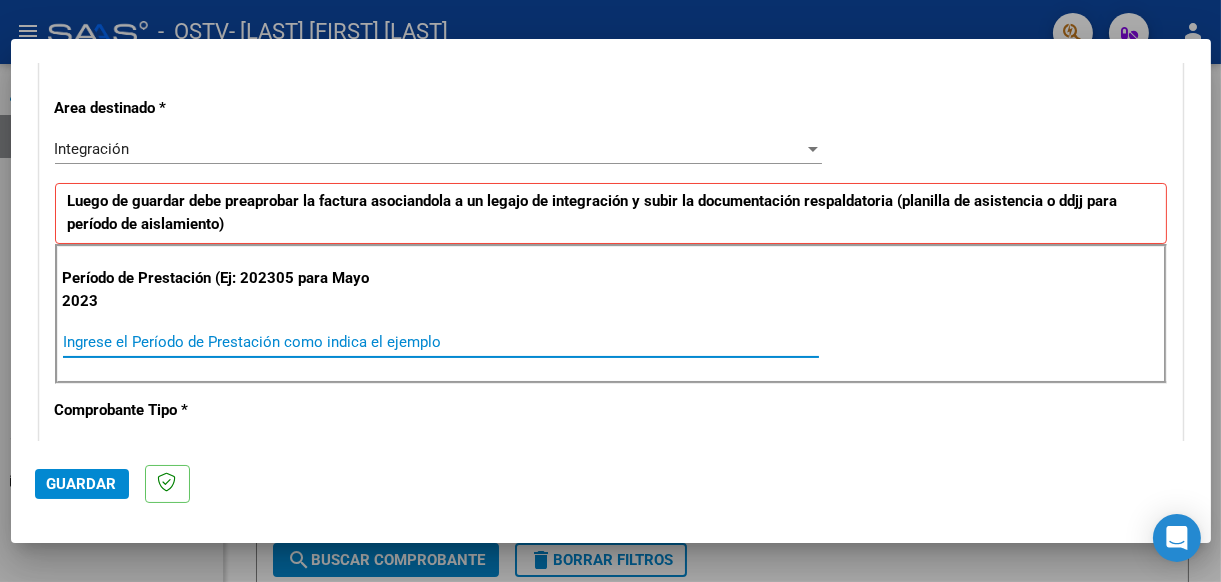 drag, startPoint x: 267, startPoint y: 337, endPoint x: 280, endPoint y: 337, distance: 13 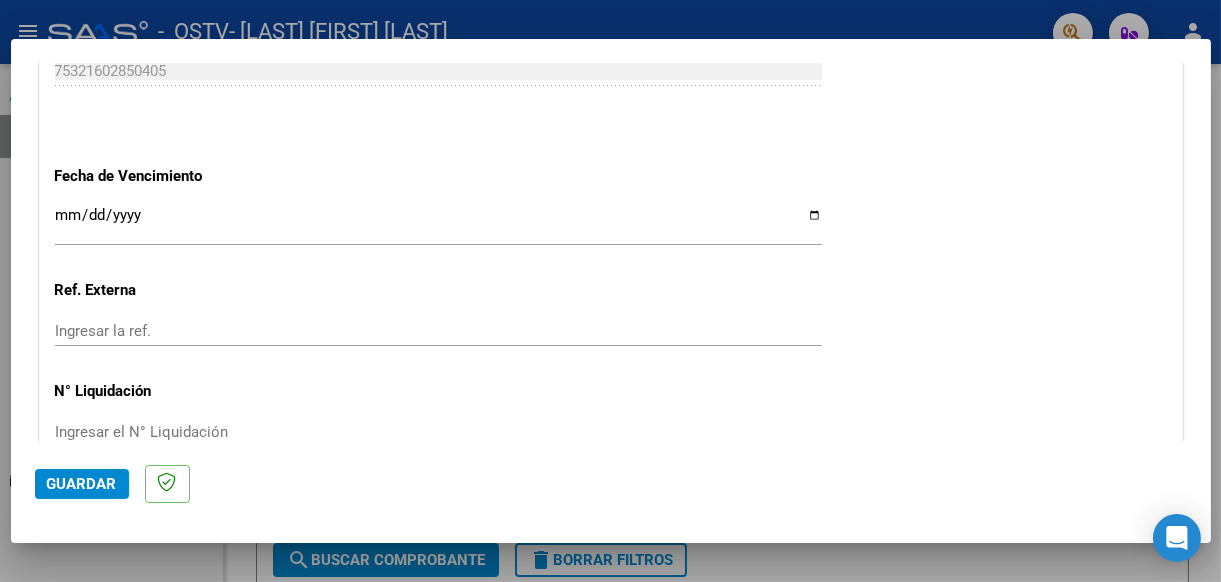 scroll, scrollTop: 1398, scrollLeft: 0, axis: vertical 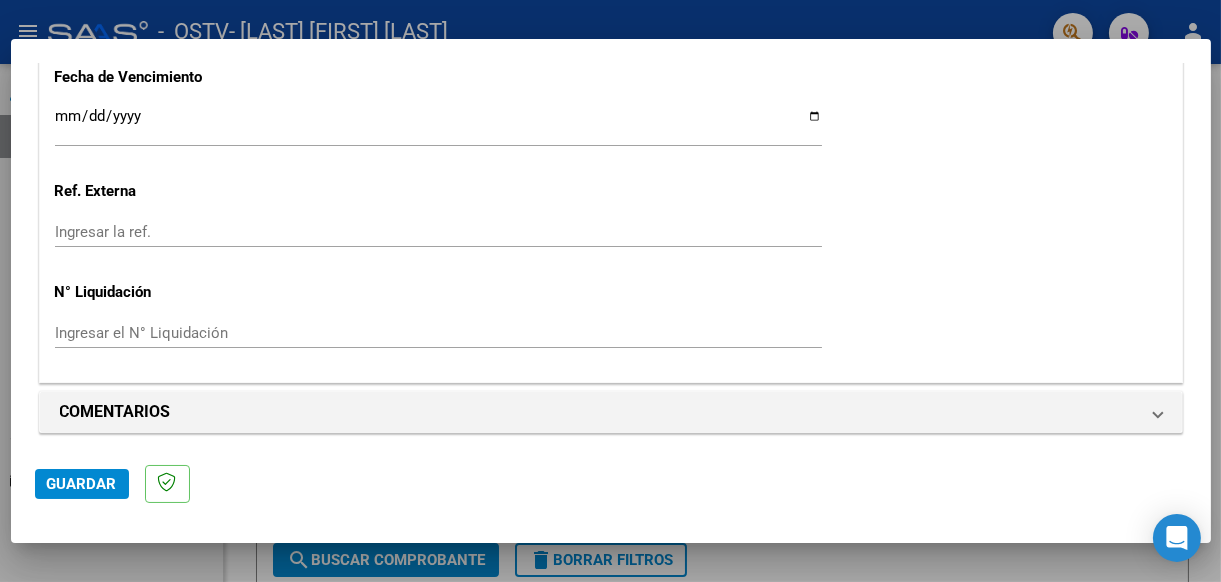 type on "202507" 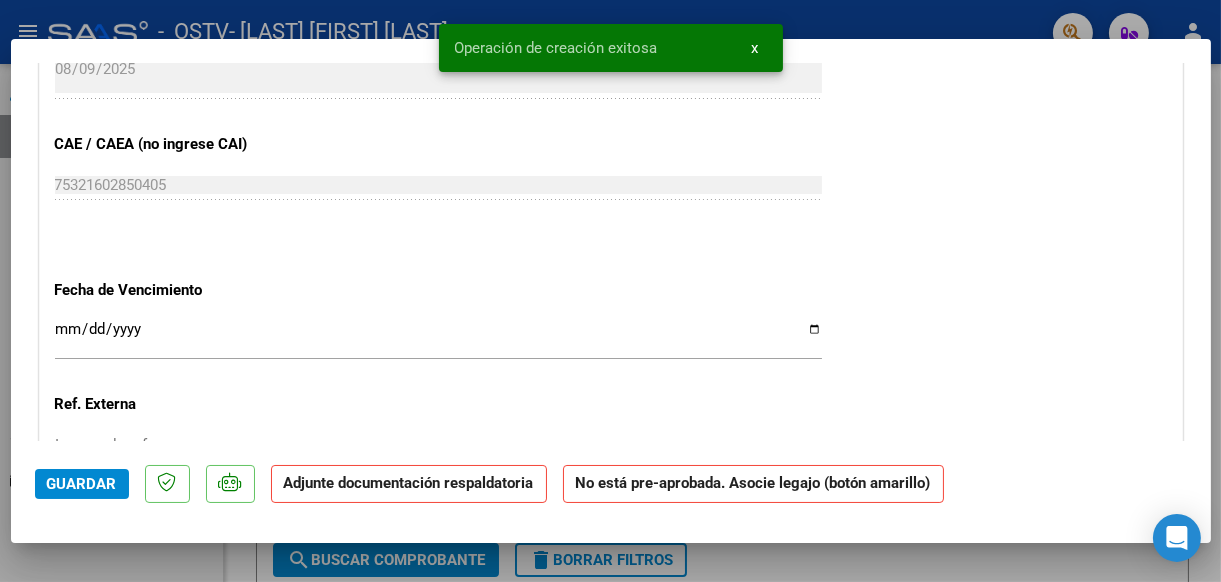 scroll, scrollTop: 1699, scrollLeft: 0, axis: vertical 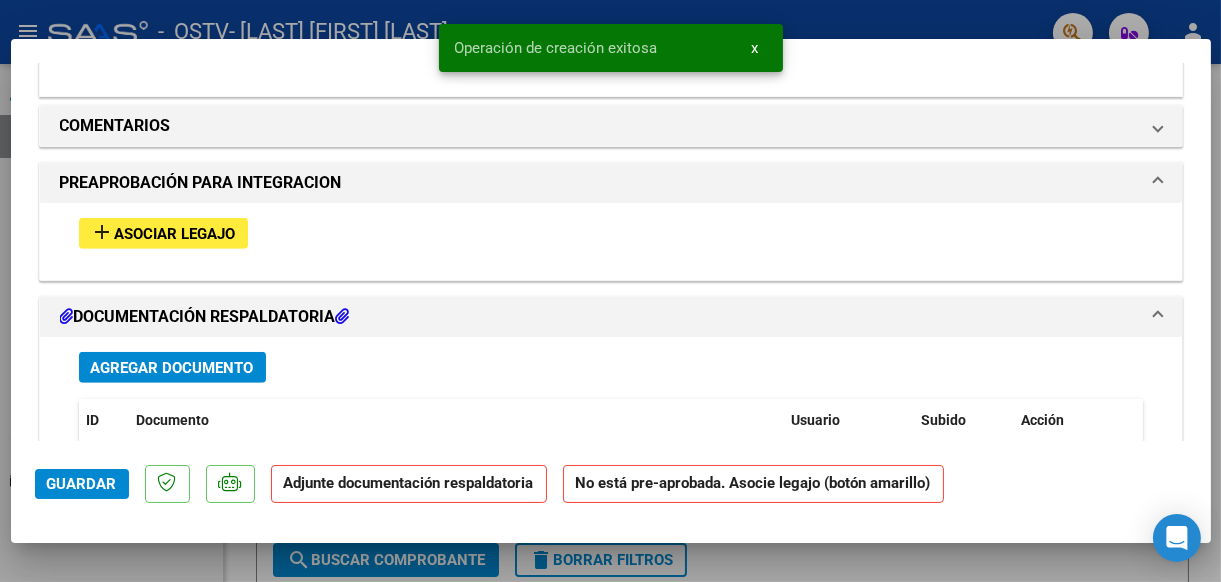 click on "Asociar Legajo" at bounding box center [175, 234] 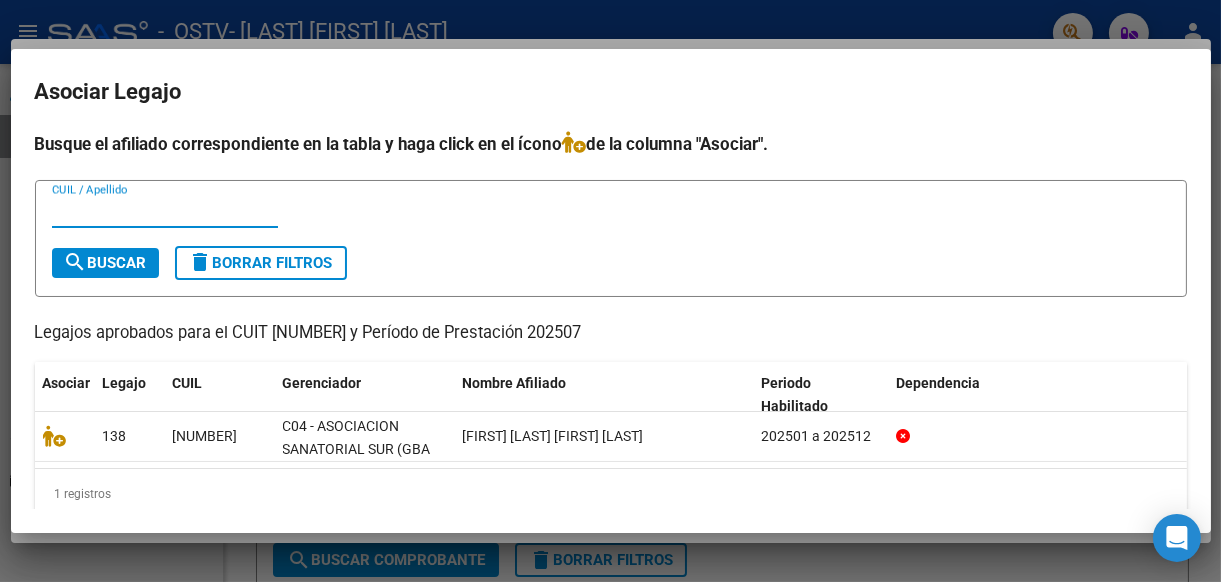 scroll, scrollTop: 24, scrollLeft: 0, axis: vertical 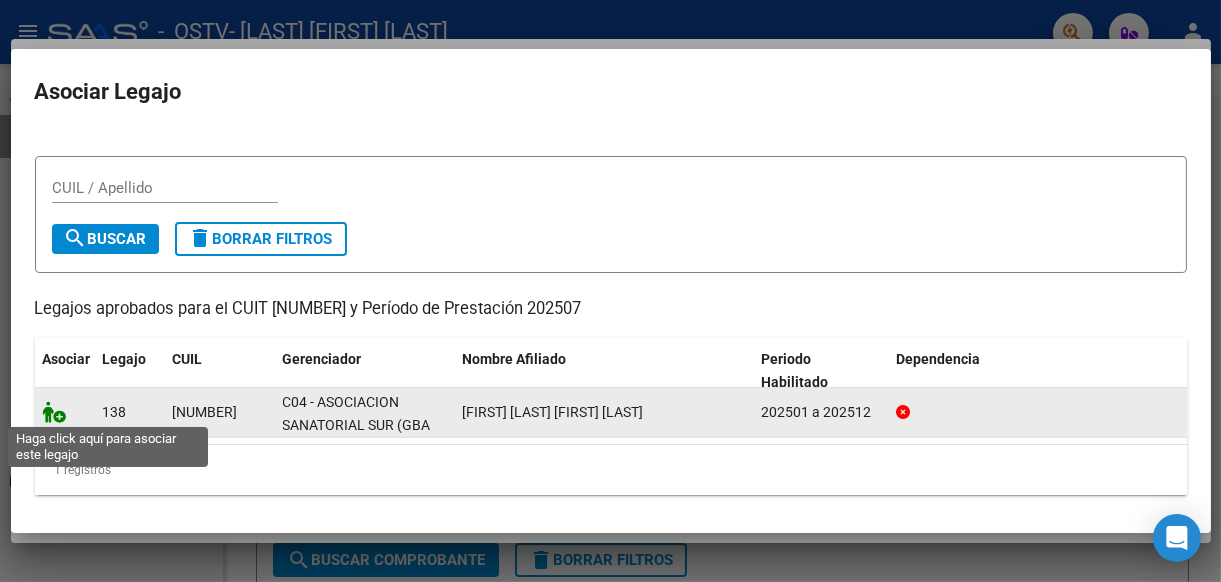 click 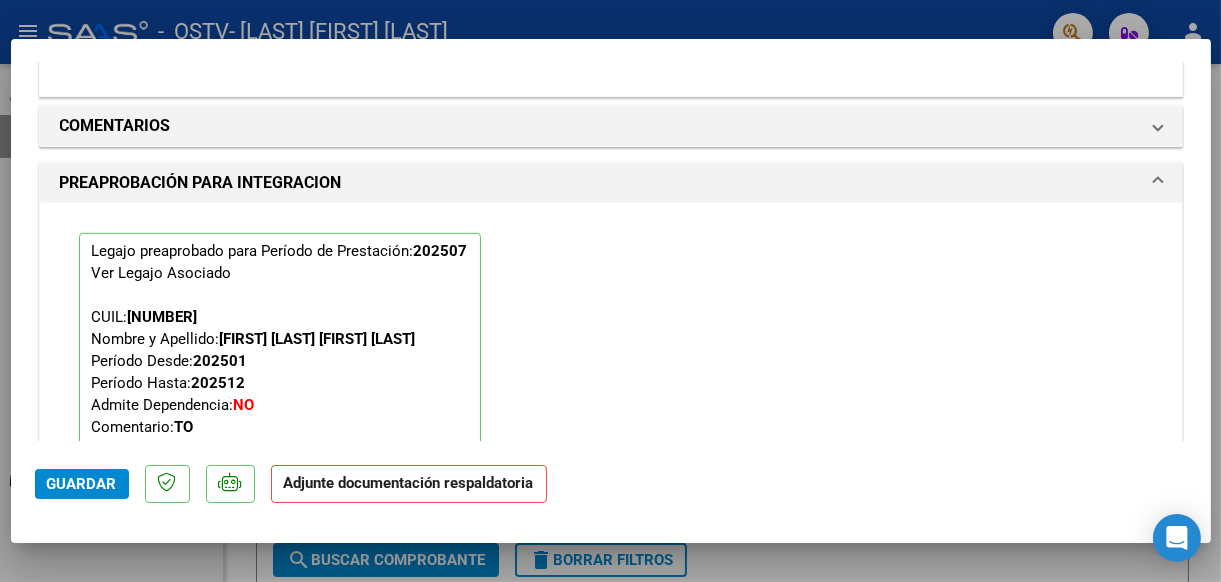 scroll, scrollTop: 2152, scrollLeft: 0, axis: vertical 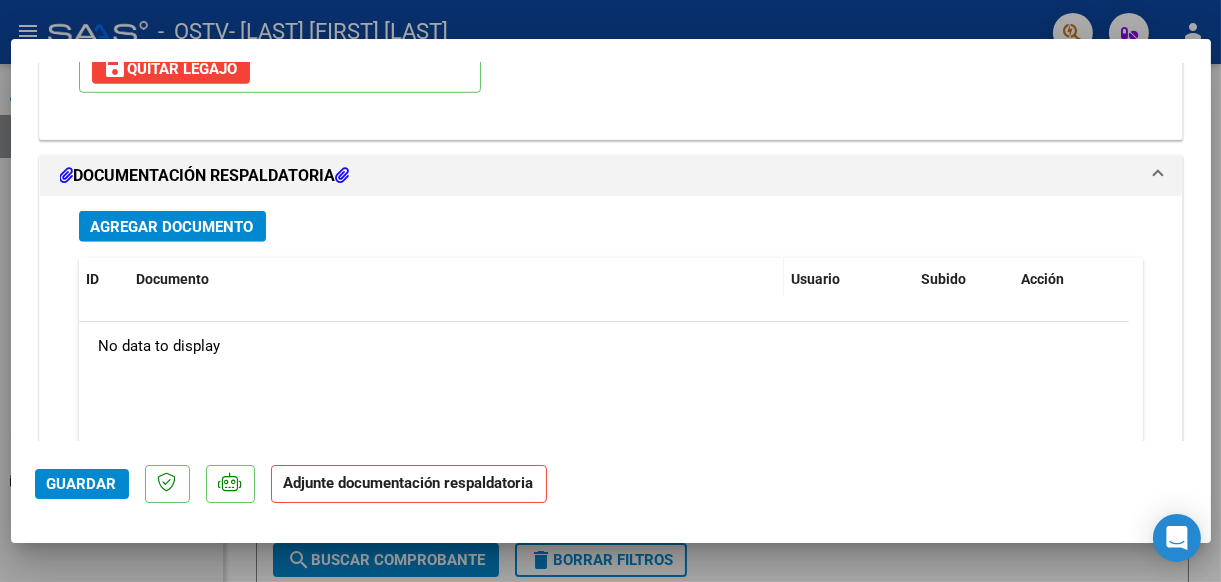 click on "Agregar Documento" at bounding box center [172, 227] 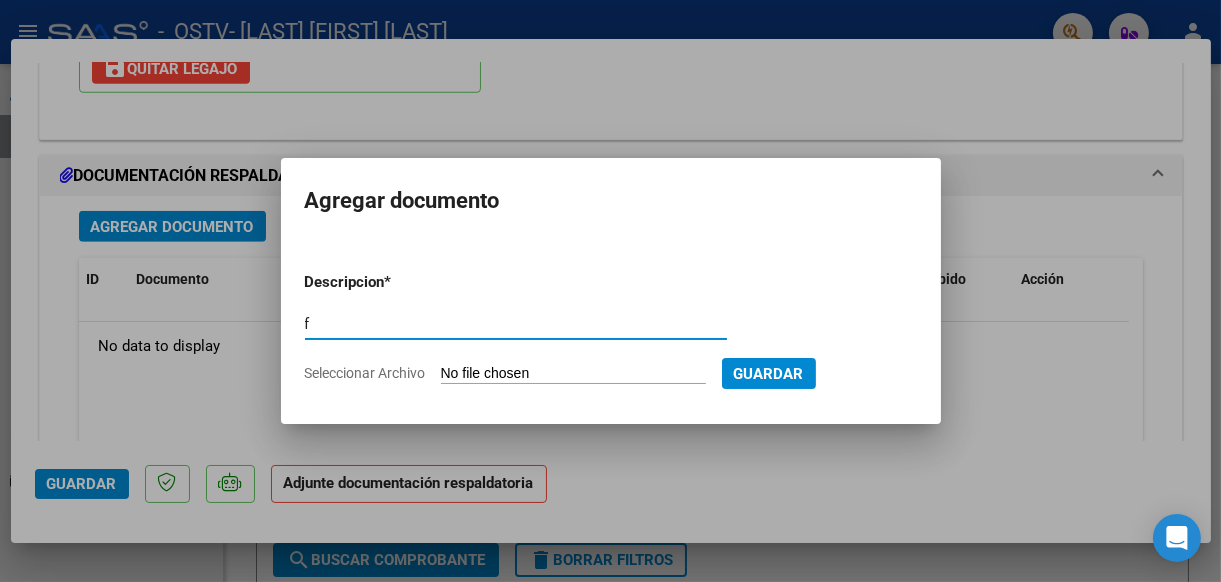 type on "factura" 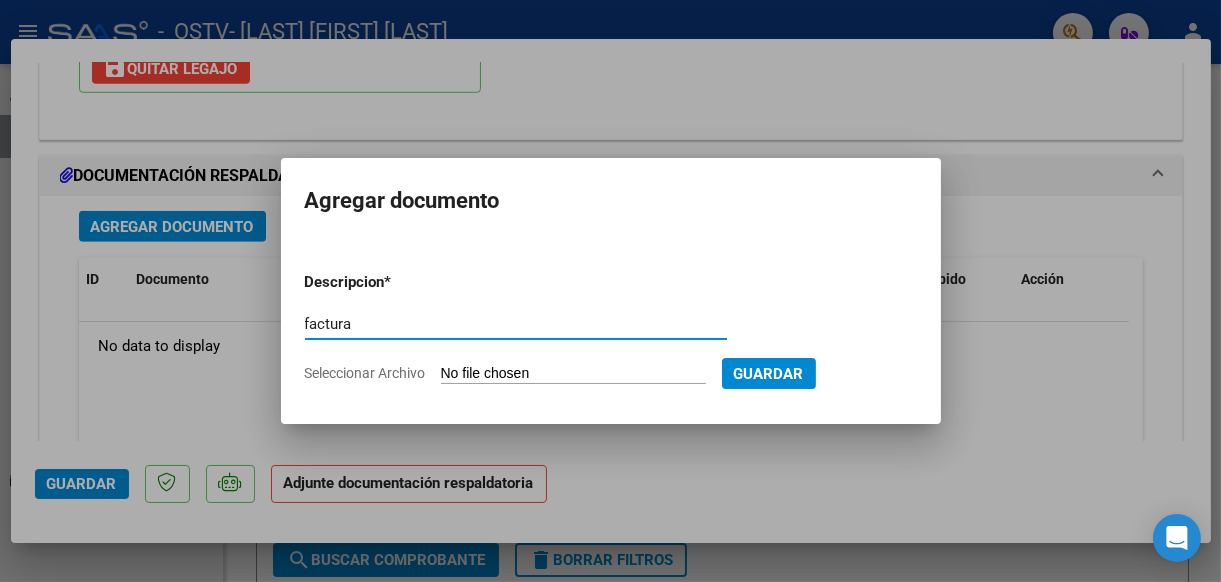 click on "Seleccionar Archivo" at bounding box center (573, 374) 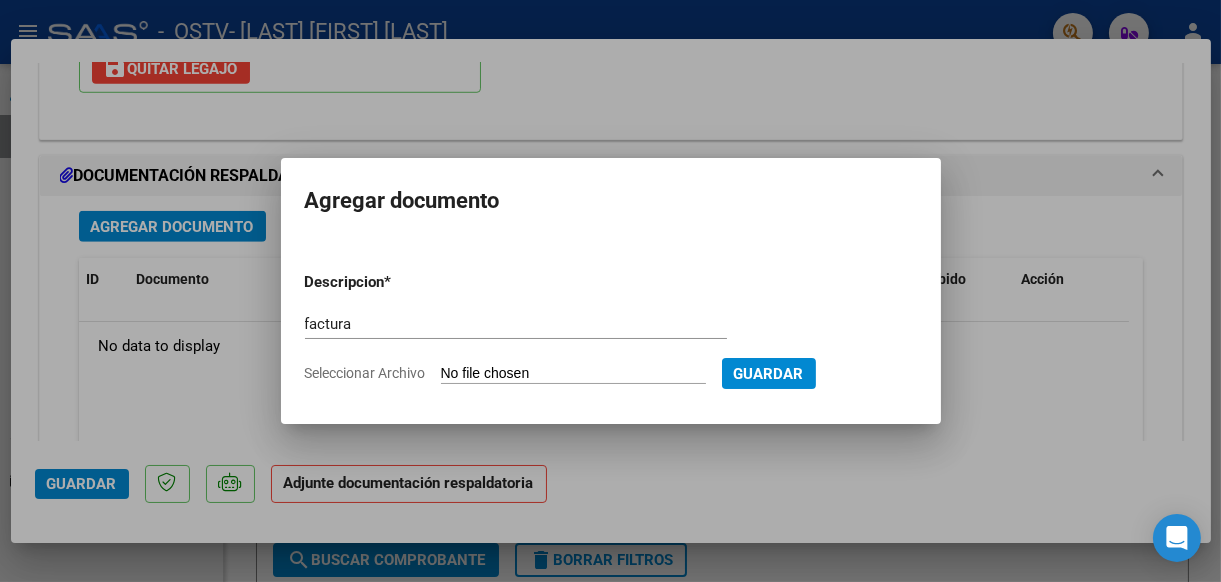 type on "C:\fakepath\[LAST].pdf" 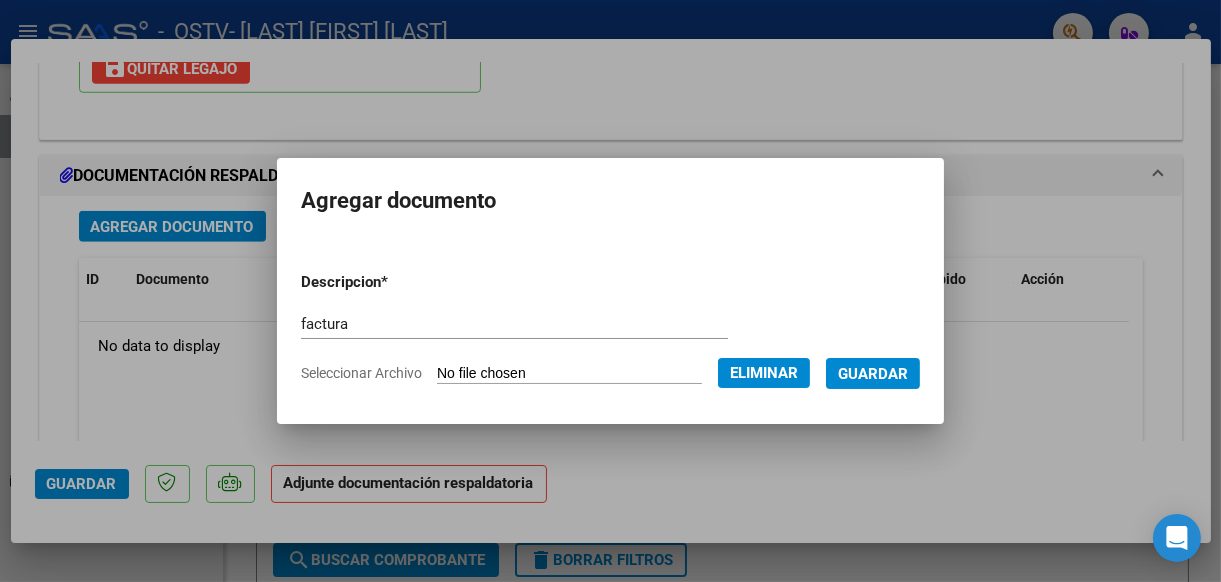 click on "Guardar" at bounding box center (873, 374) 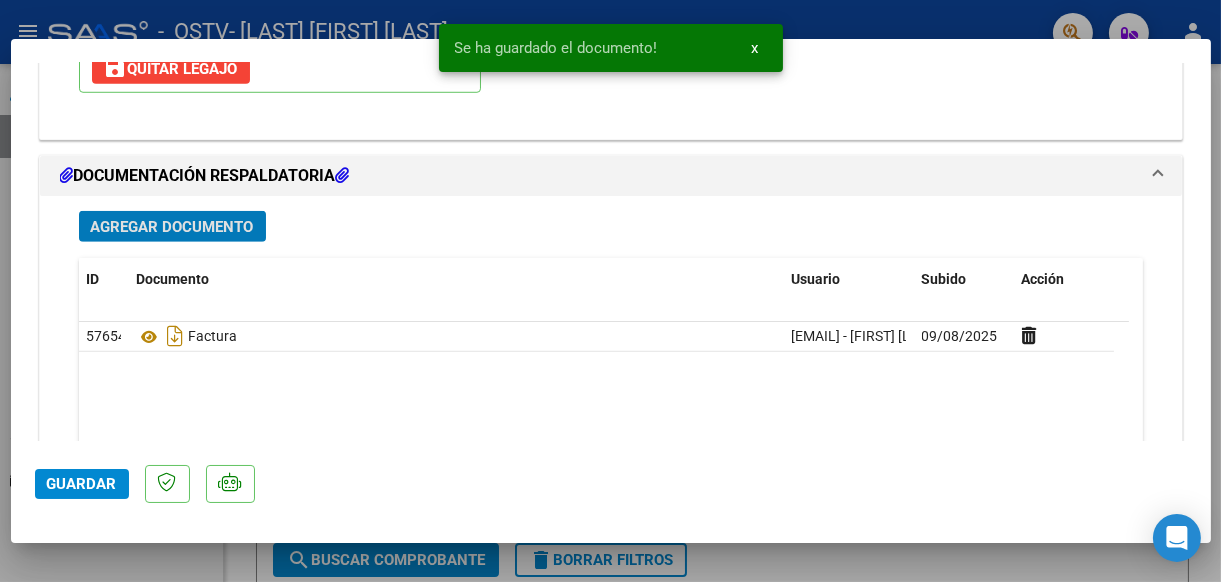 click on "Agregar Documento" at bounding box center (172, 227) 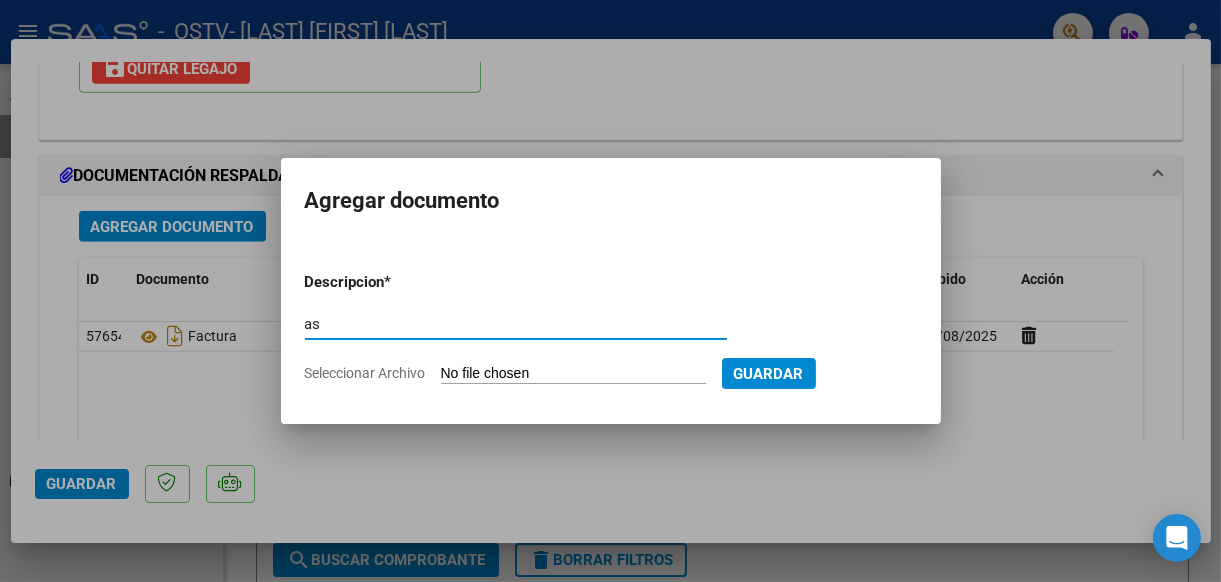 type on "asistencia" 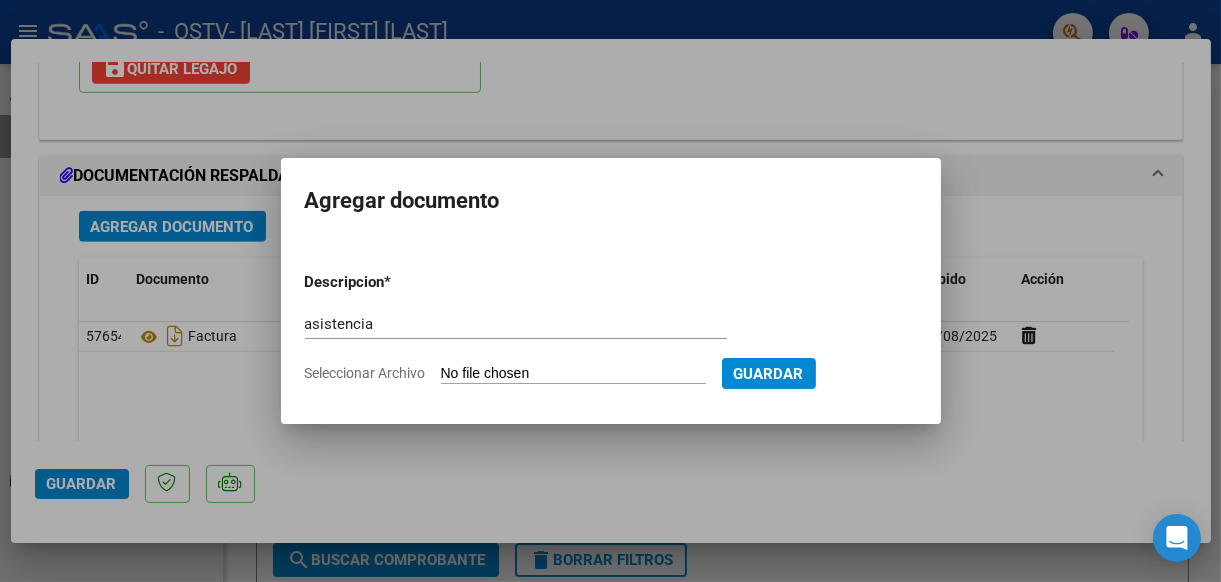 click on "Seleccionar Archivo" at bounding box center (573, 374) 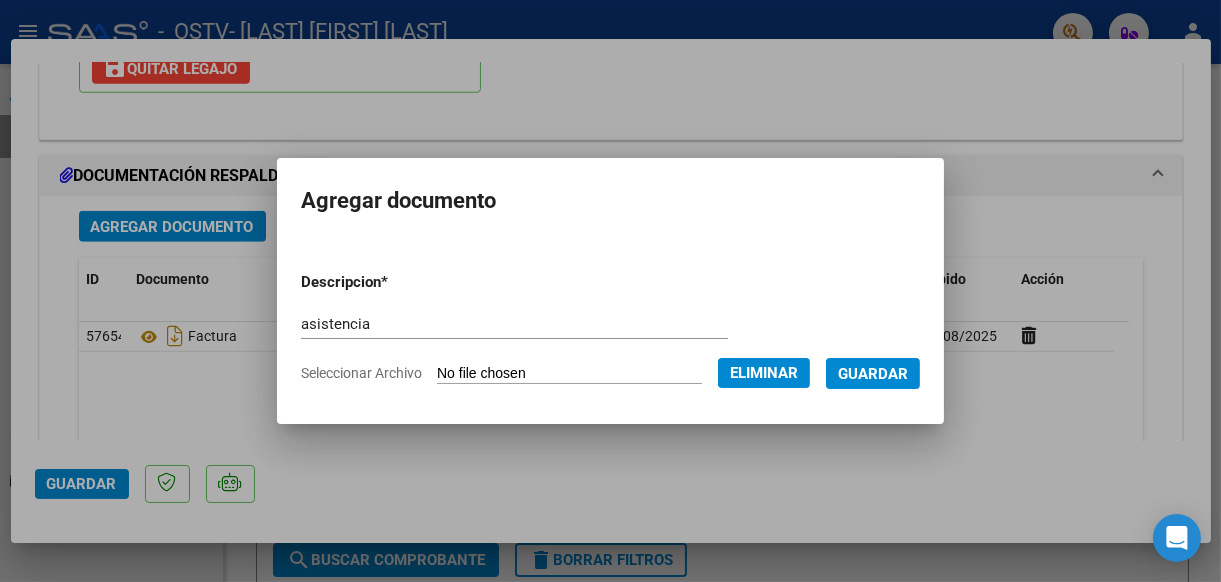 click on "Eliminar" 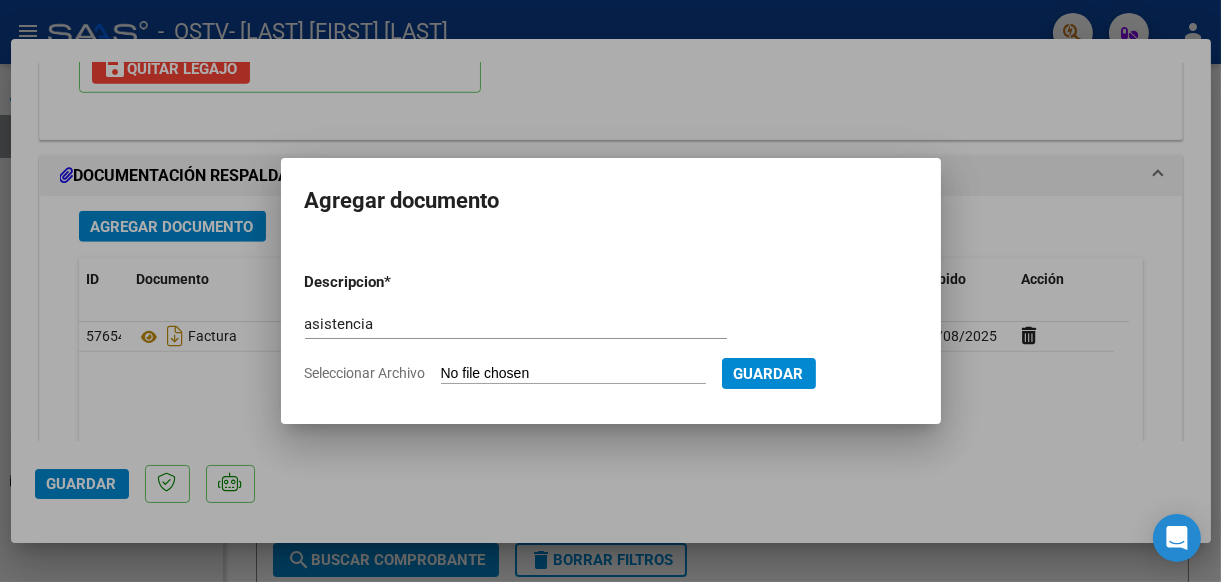 click on "Seleccionar Archivo" at bounding box center [573, 374] 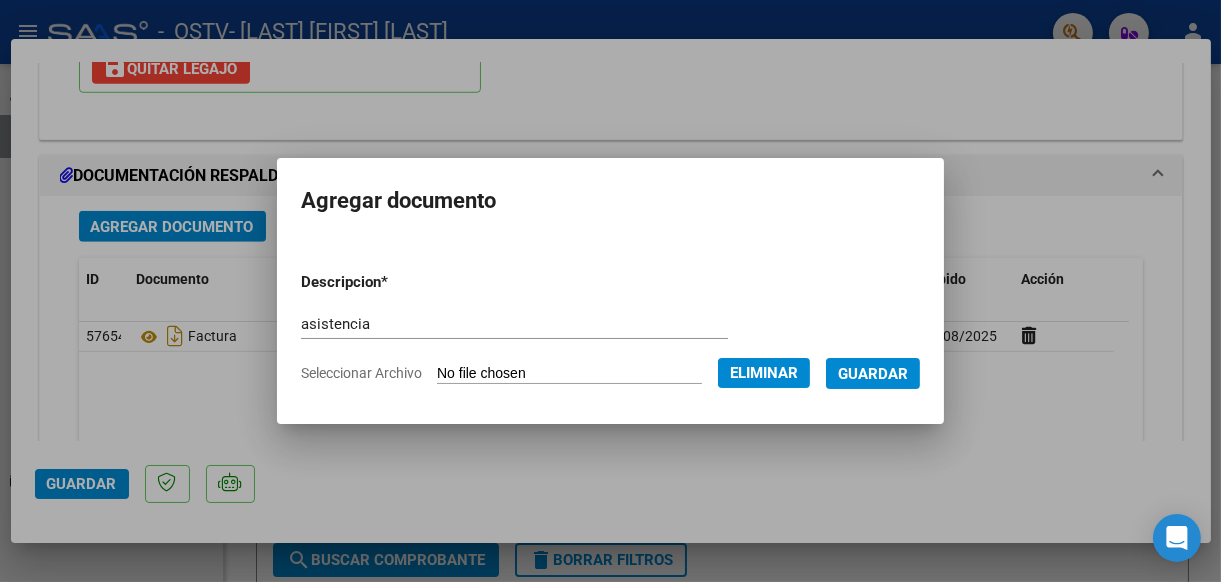 click on "Guardar" at bounding box center (873, 374) 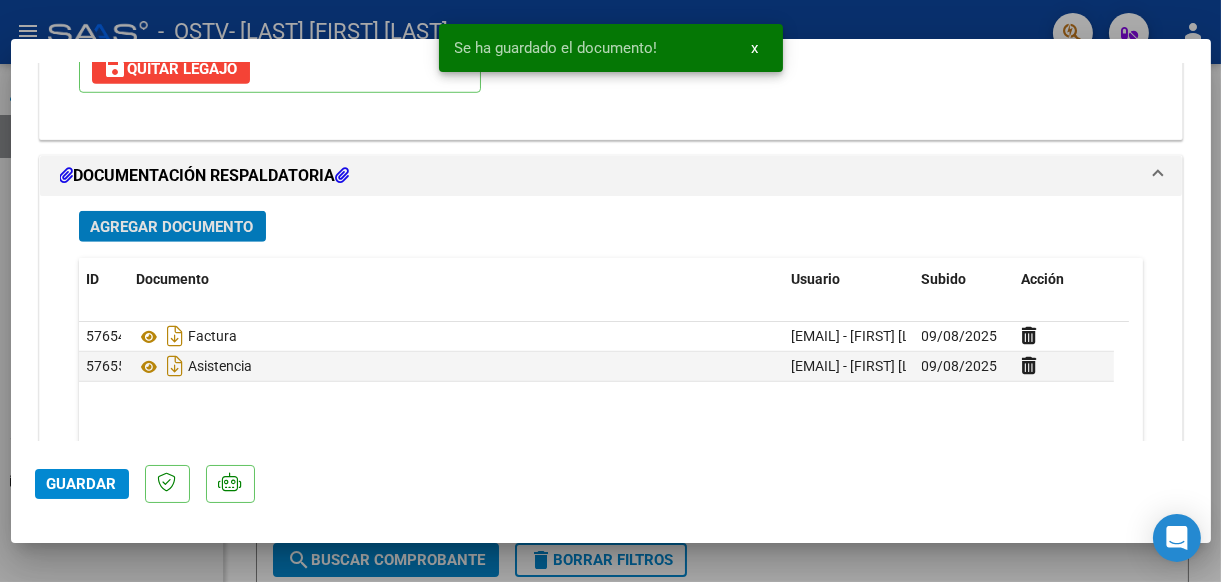 click on "Agregar Documento" at bounding box center [172, 227] 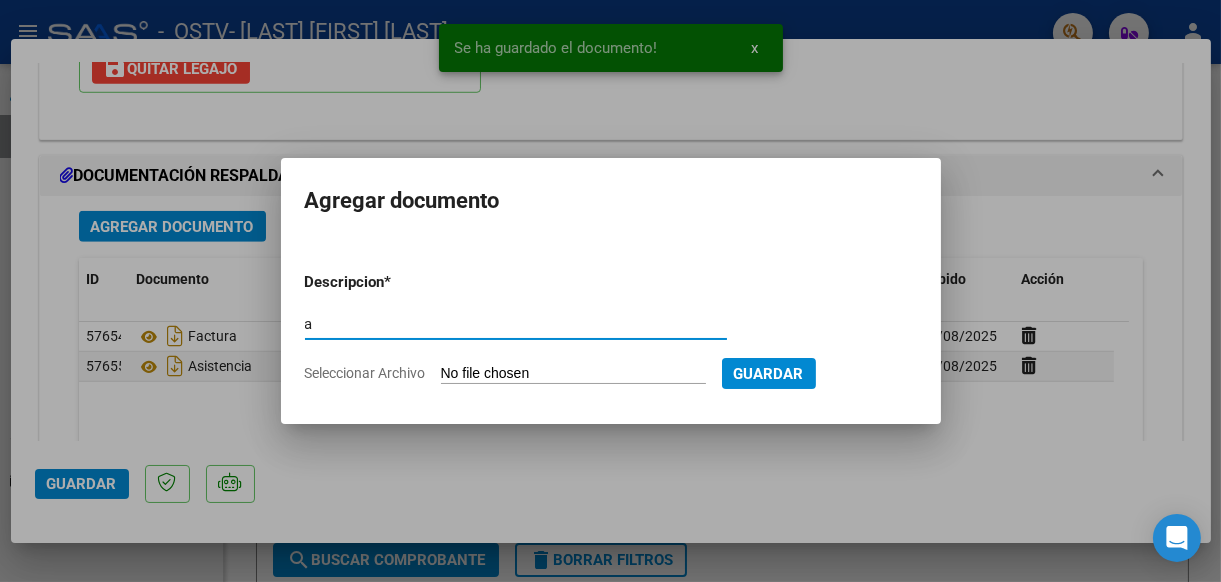 type on "autorizacion" 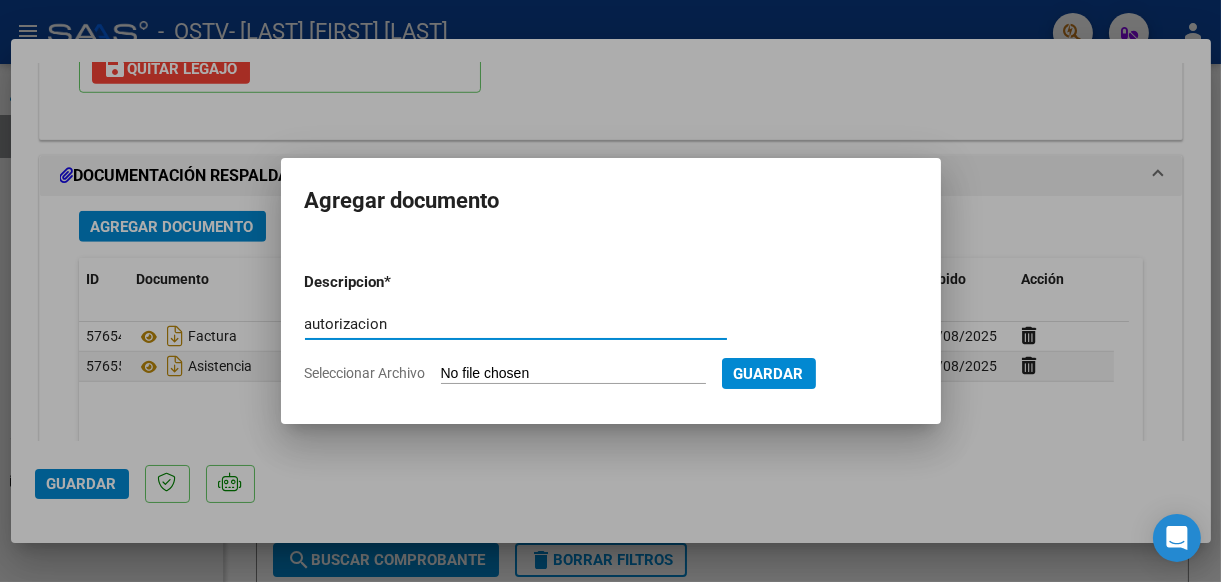 click on "Seleccionar Archivo" at bounding box center (573, 374) 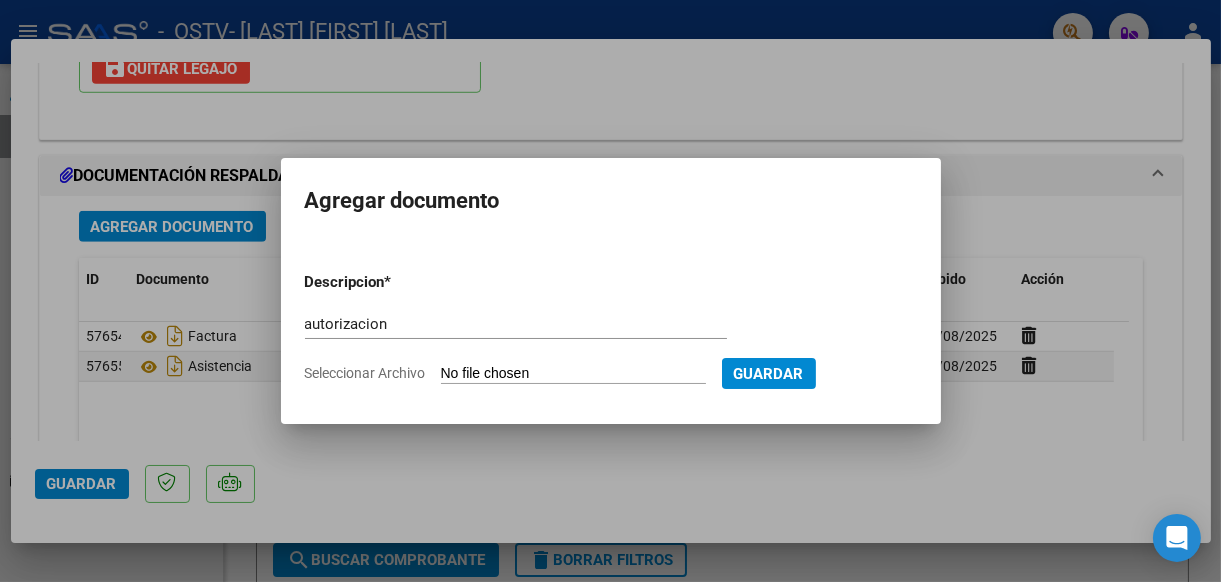 click on "Descripcion  *   autorizacion Escriba aquí una descripcion  Seleccionar Archivo Guardar" at bounding box center [611, 327] 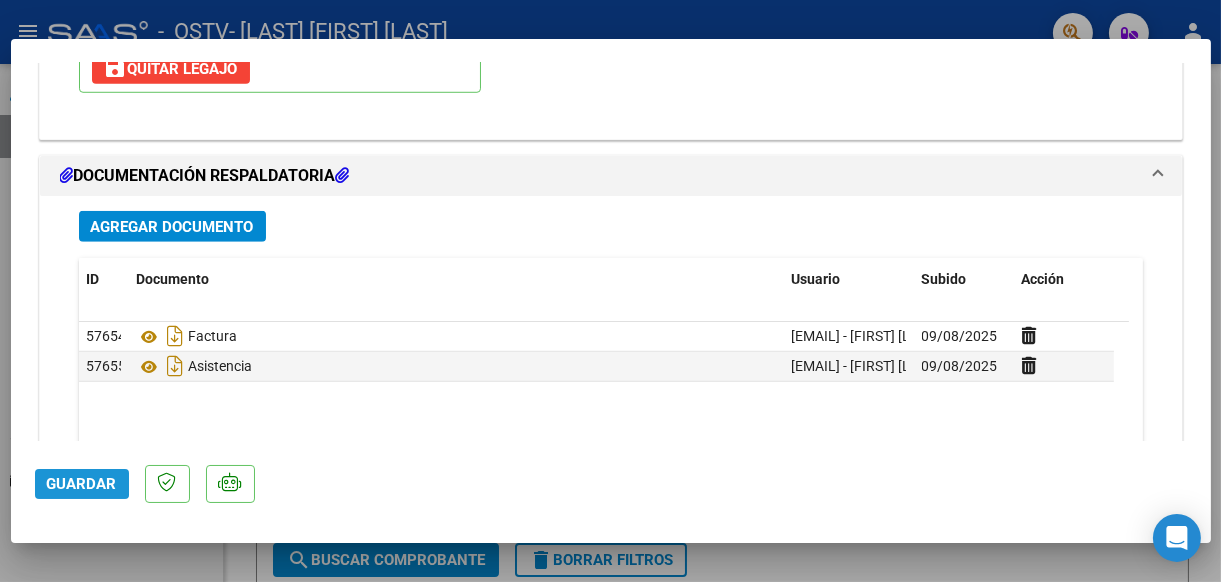 click on "Guardar" 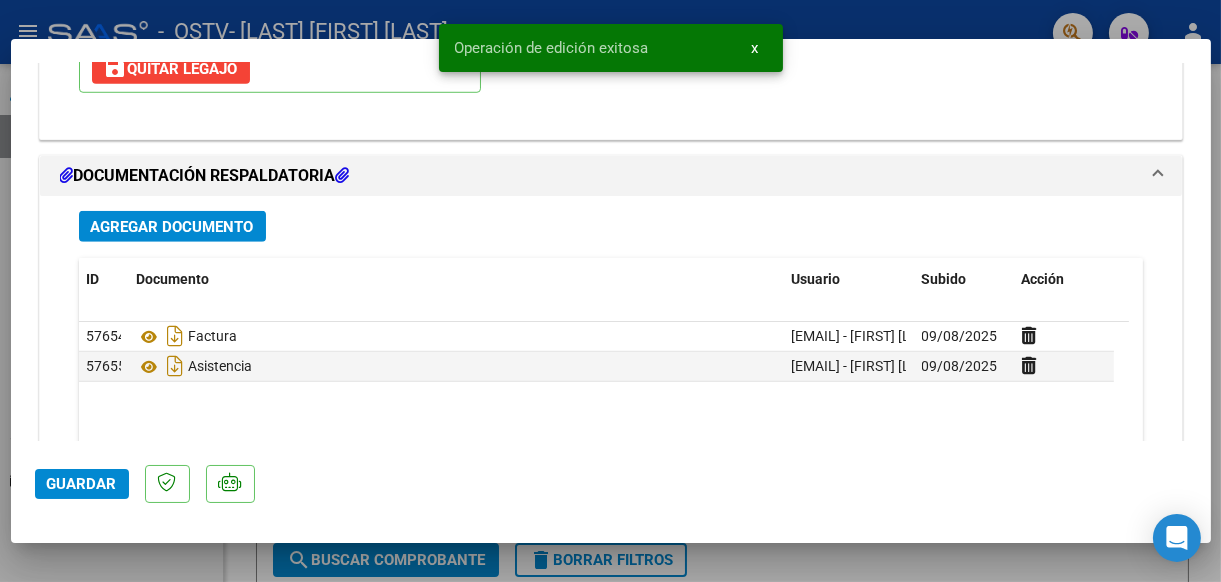 click at bounding box center [610, 291] 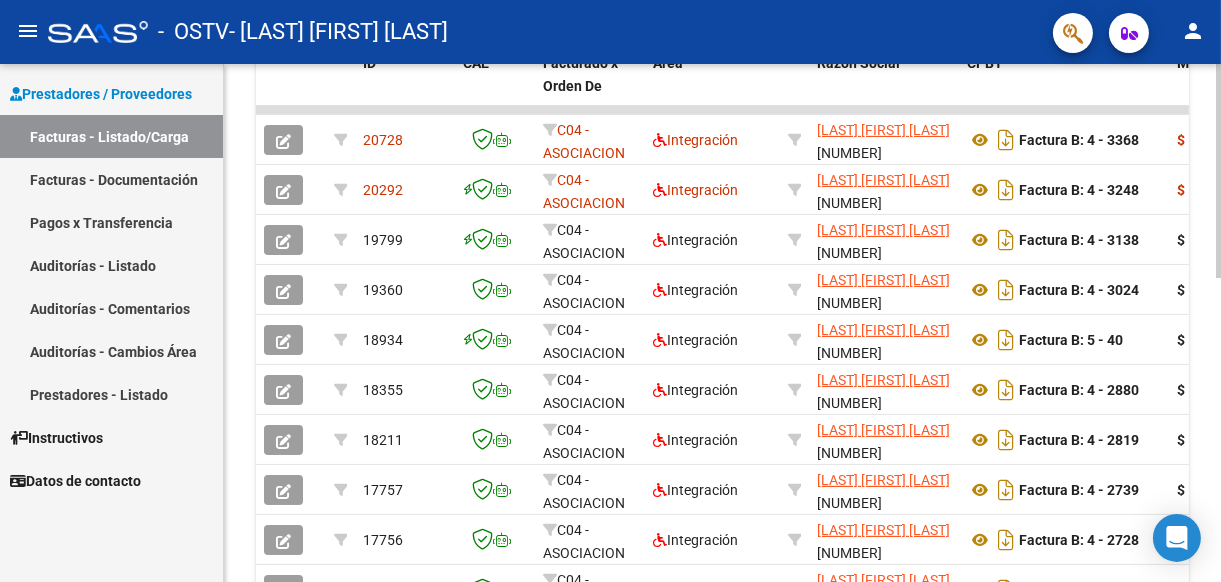 scroll, scrollTop: 734, scrollLeft: 0, axis: vertical 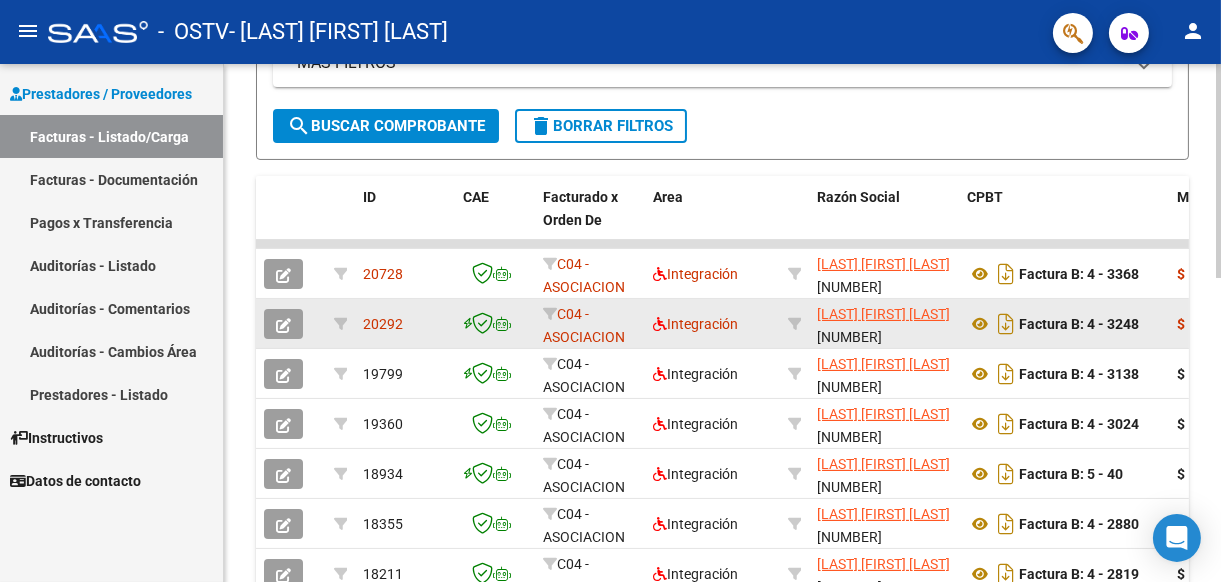click 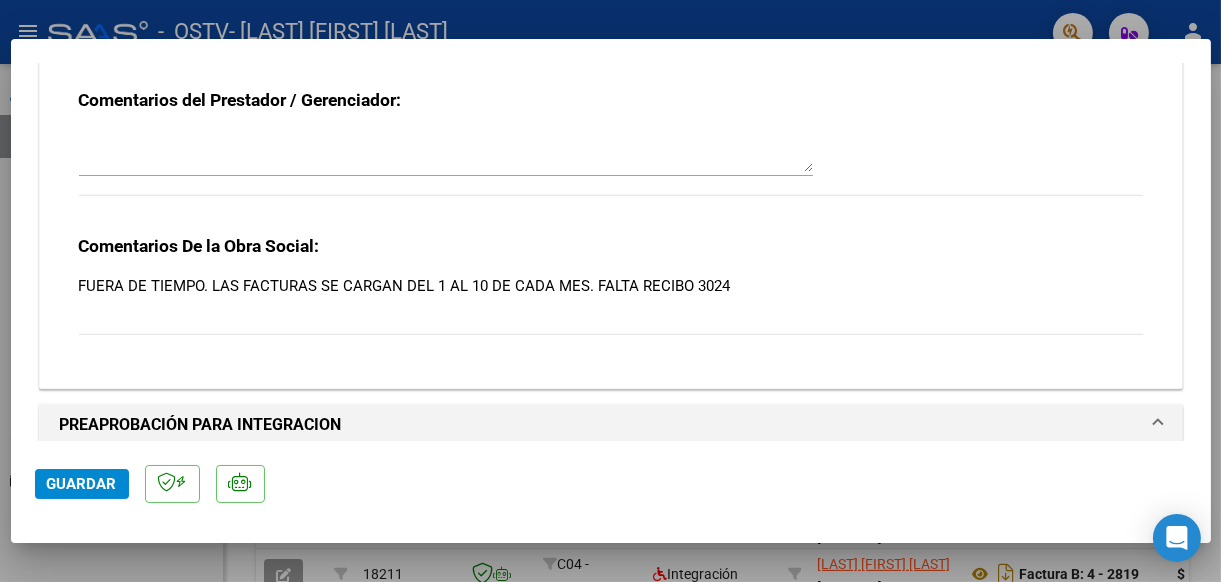 scroll, scrollTop: 1758, scrollLeft: 0, axis: vertical 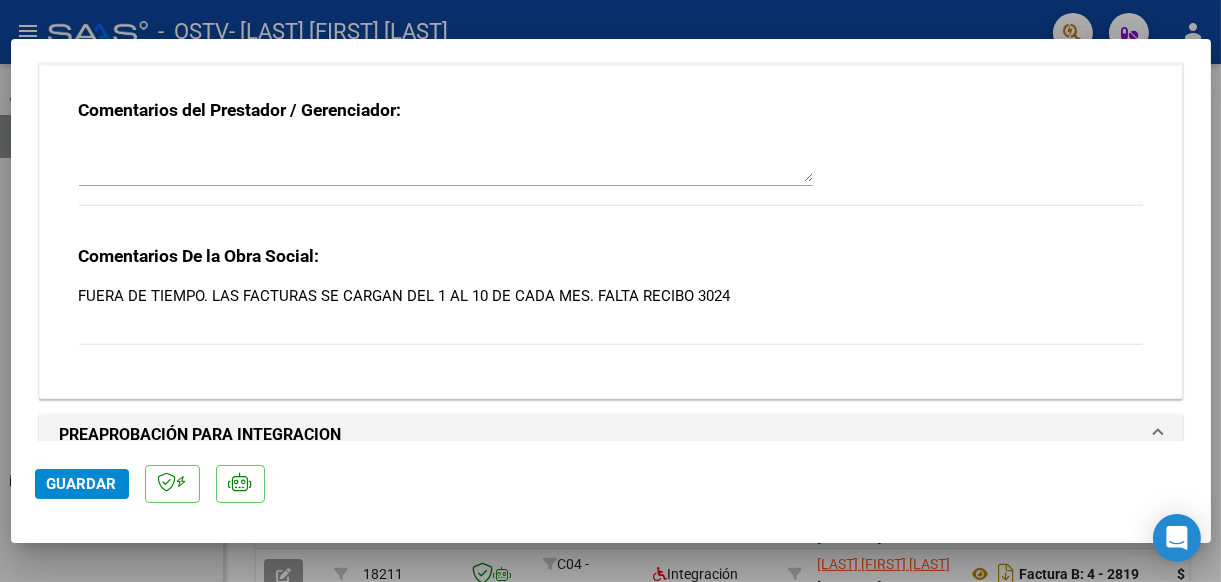 click at bounding box center [610, 291] 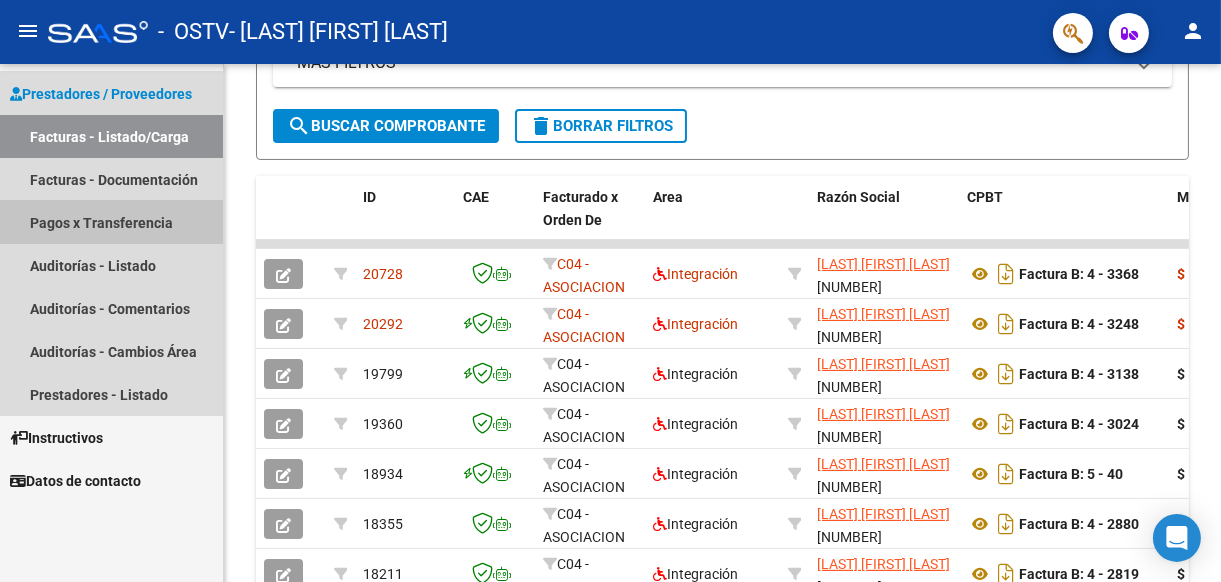 click on "Pagos x Transferencia" at bounding box center [111, 222] 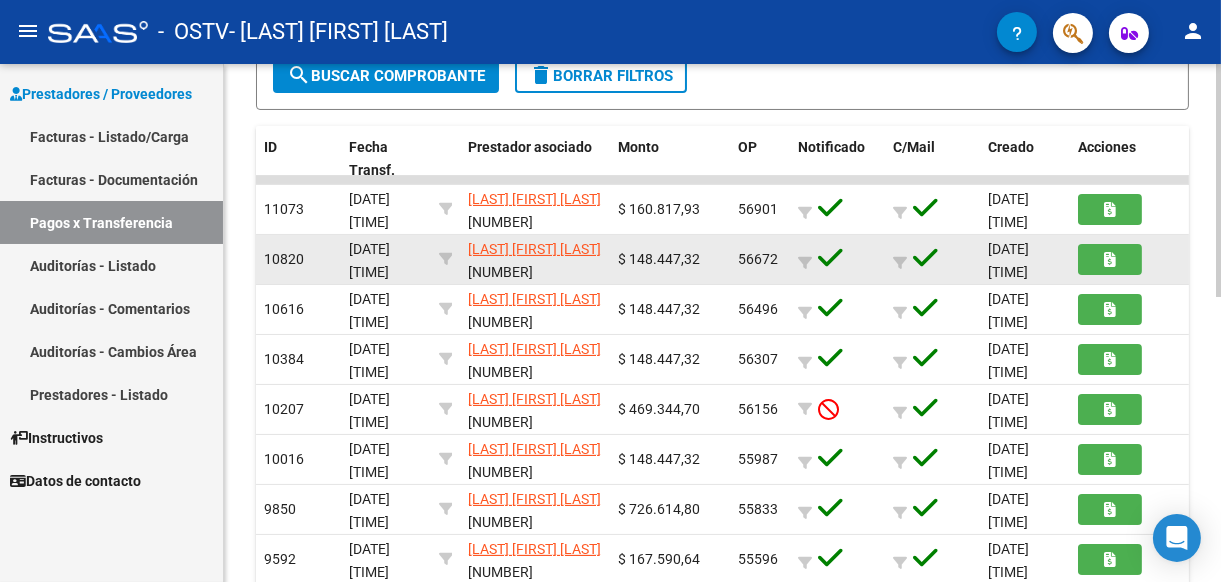 scroll, scrollTop: 434, scrollLeft: 0, axis: vertical 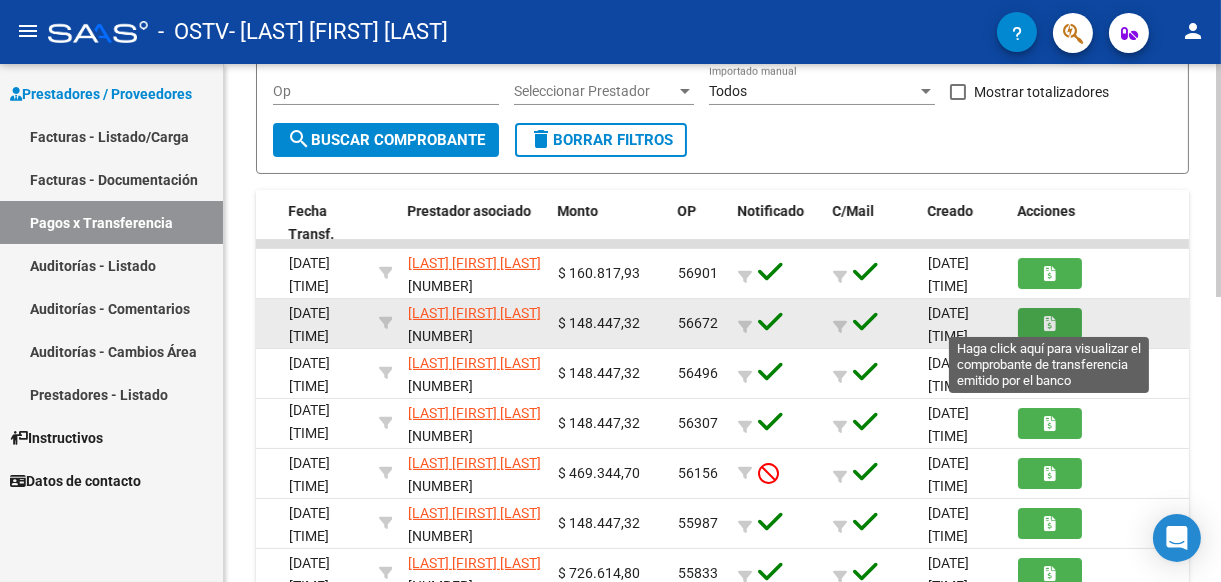 click 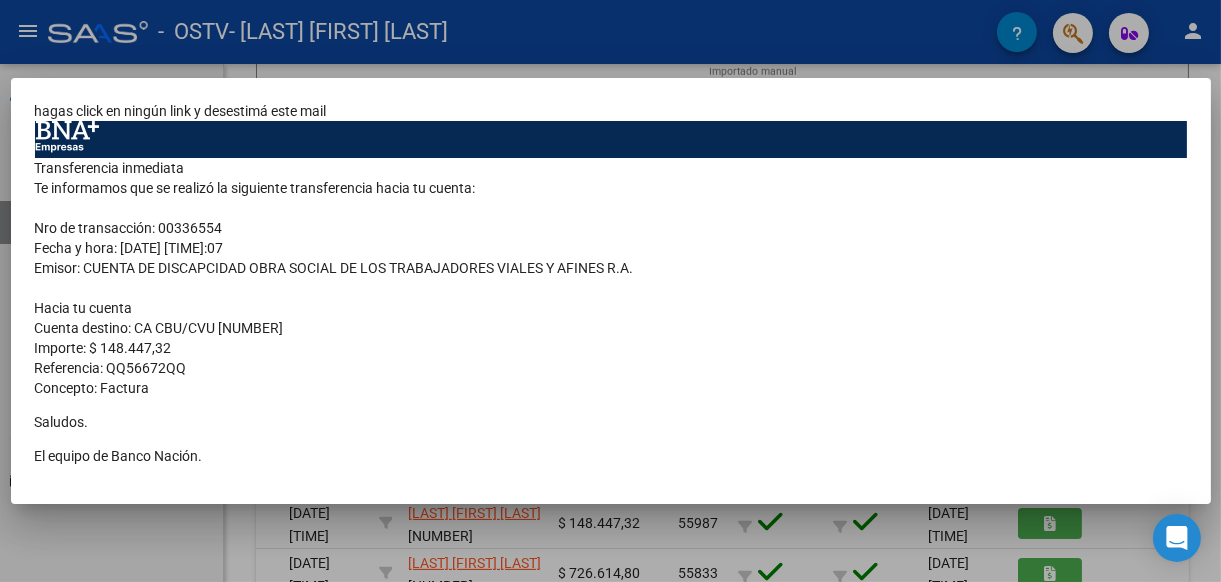scroll, scrollTop: 198, scrollLeft: 0, axis: vertical 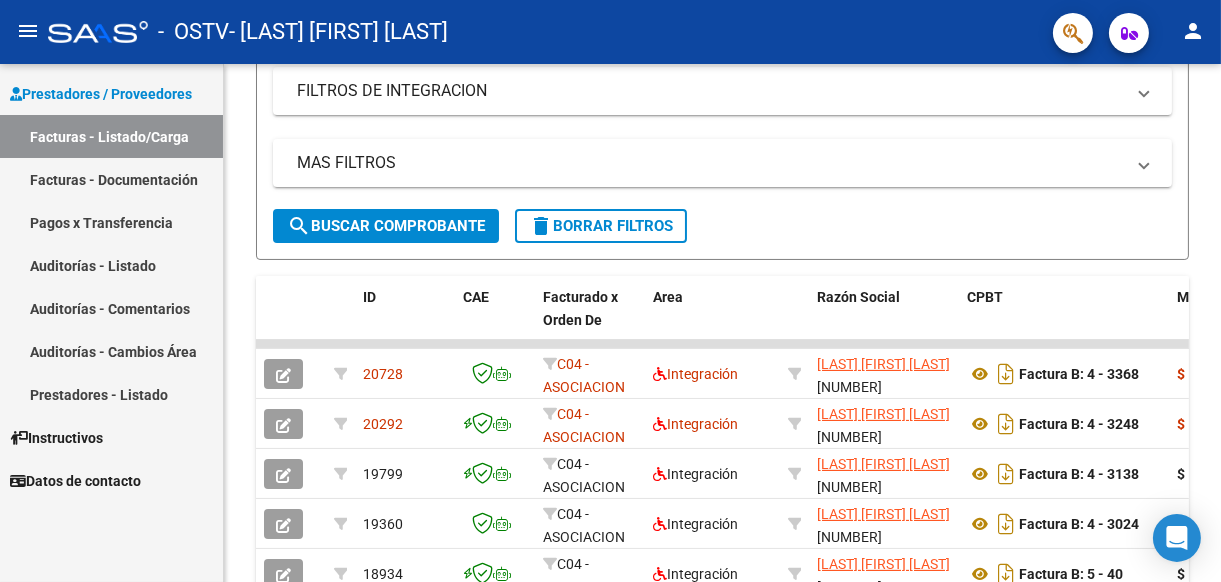 click on "Facturas - Listado/Carga" at bounding box center [111, 136] 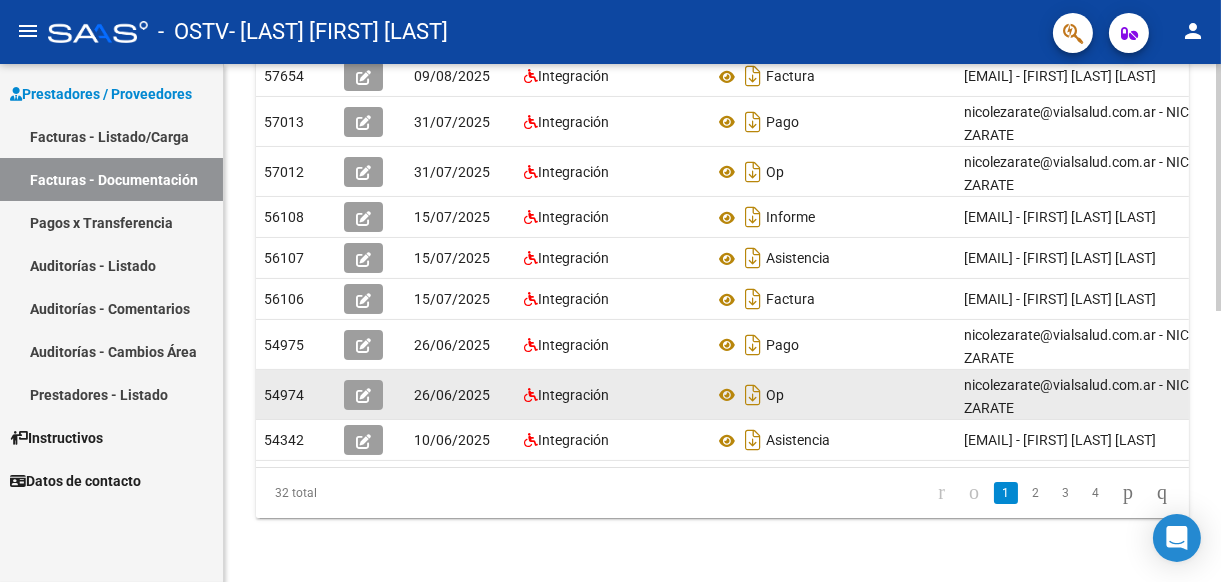 scroll, scrollTop: 567, scrollLeft: 0, axis: vertical 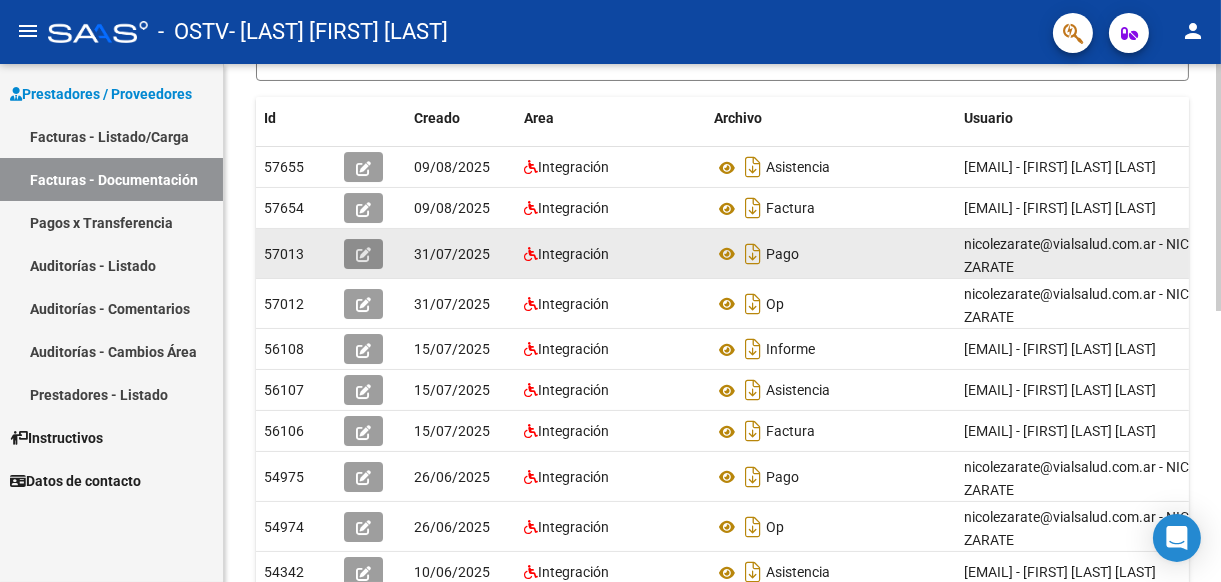click 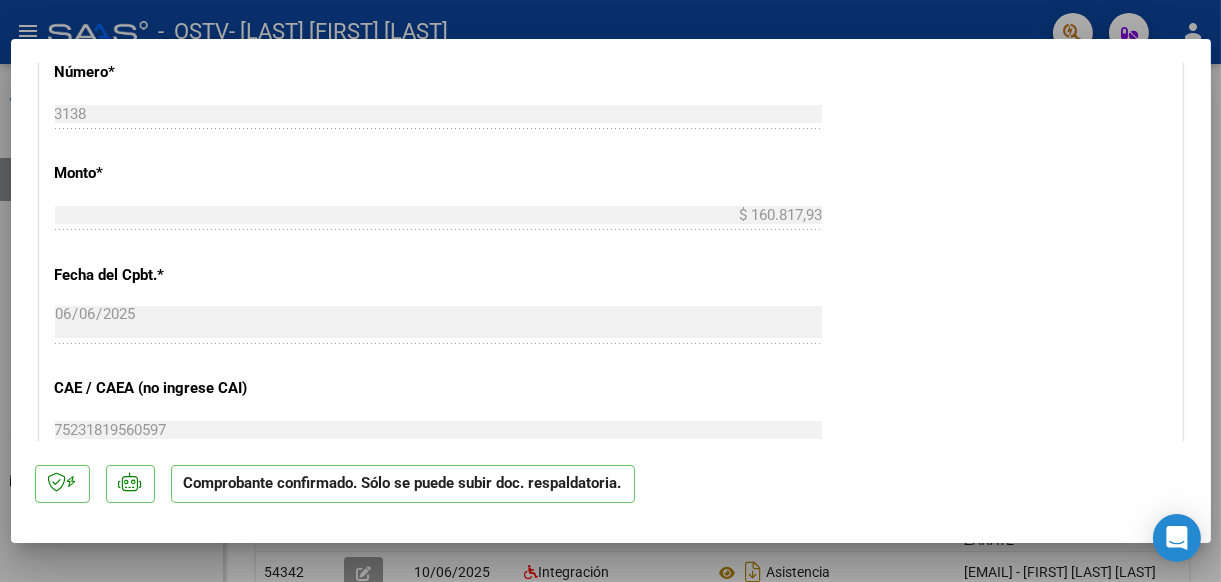 scroll, scrollTop: 1100, scrollLeft: 0, axis: vertical 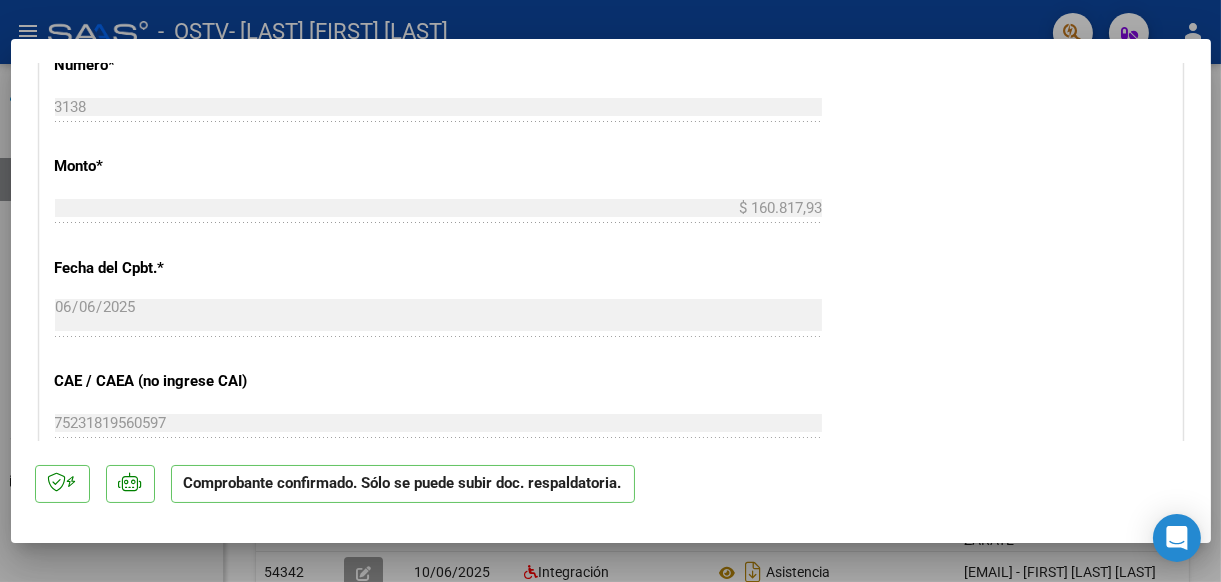 click at bounding box center [610, 291] 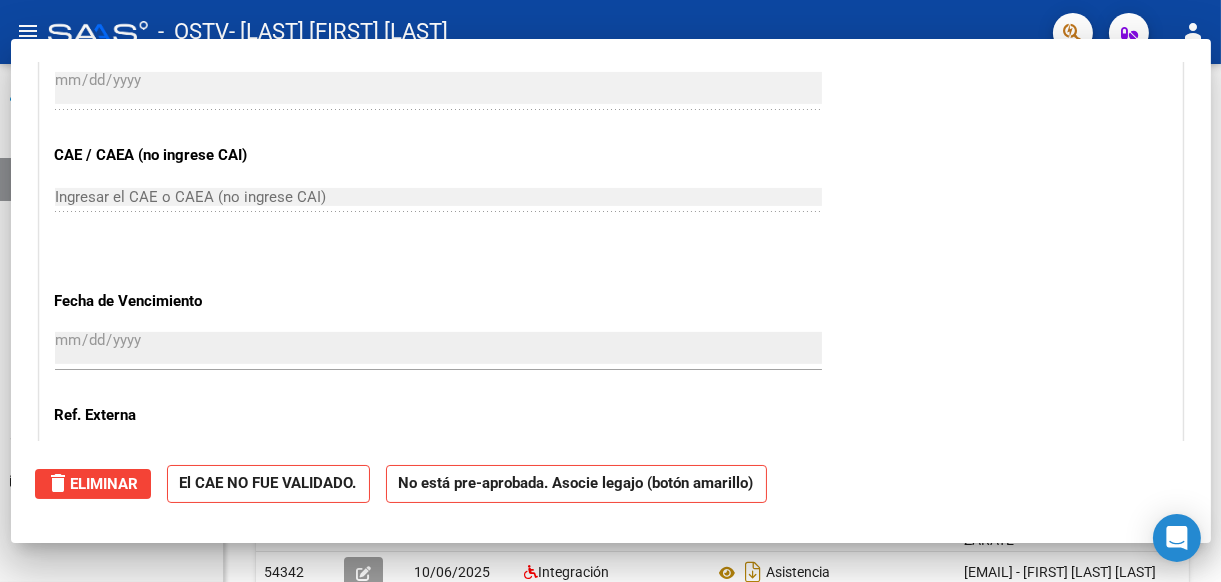 scroll, scrollTop: 0, scrollLeft: 0, axis: both 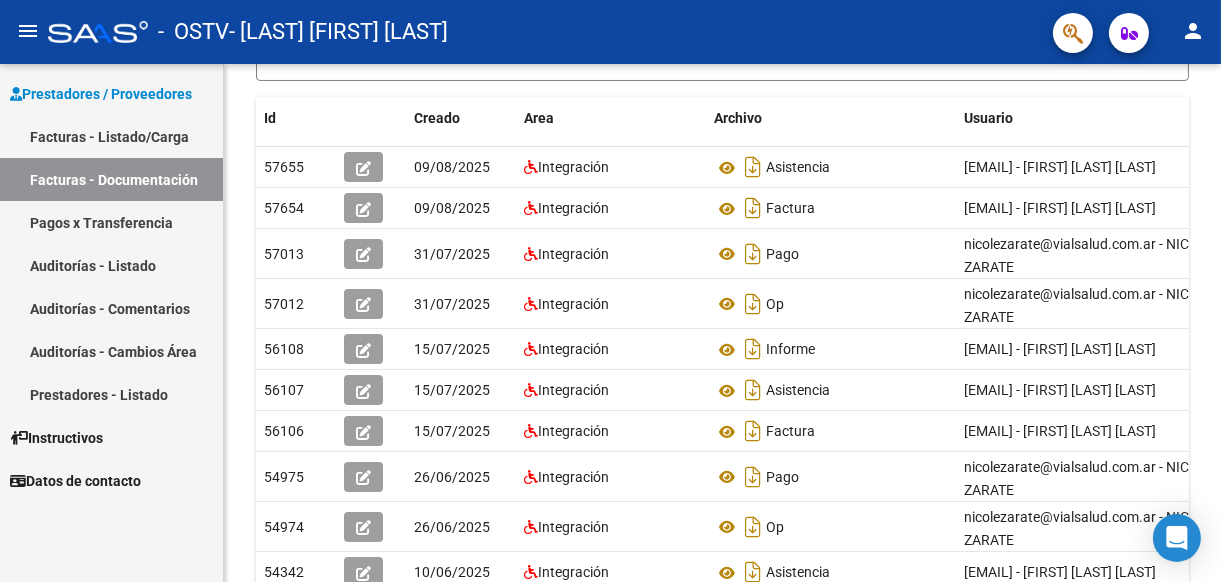 click on "Pagos x Transferencia" at bounding box center (111, 222) 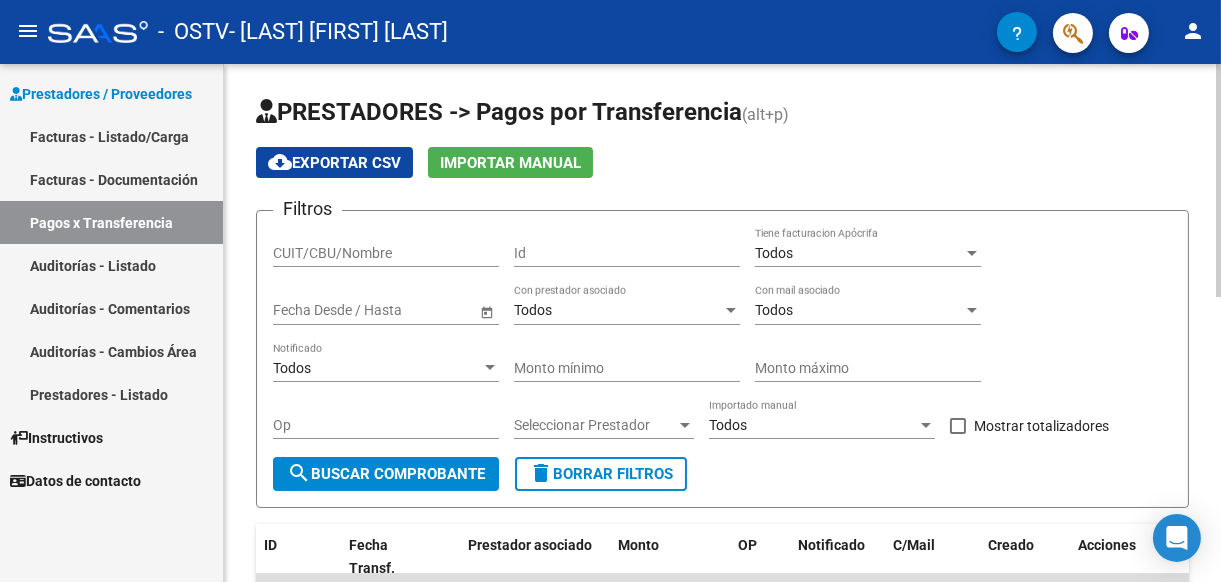 scroll, scrollTop: 200, scrollLeft: 0, axis: vertical 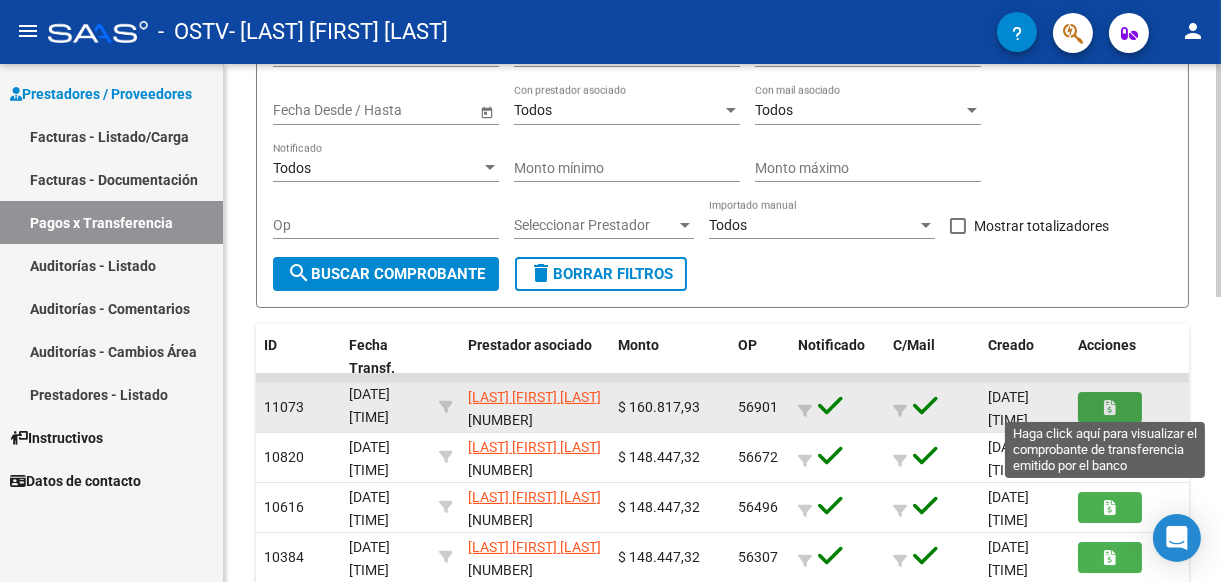 click 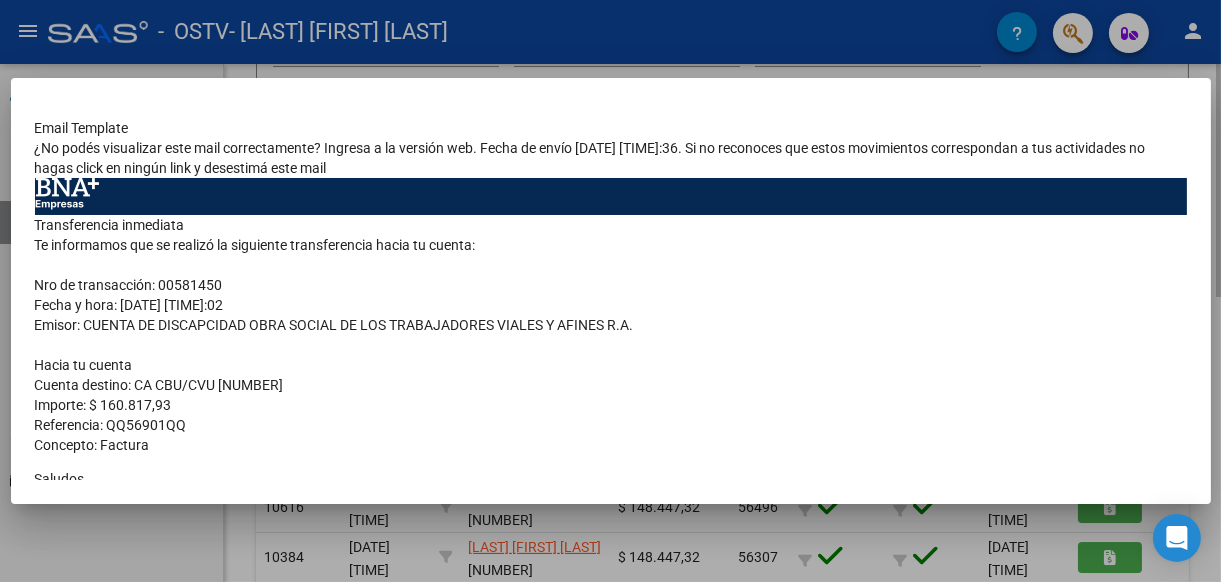 scroll, scrollTop: 198, scrollLeft: 0, axis: vertical 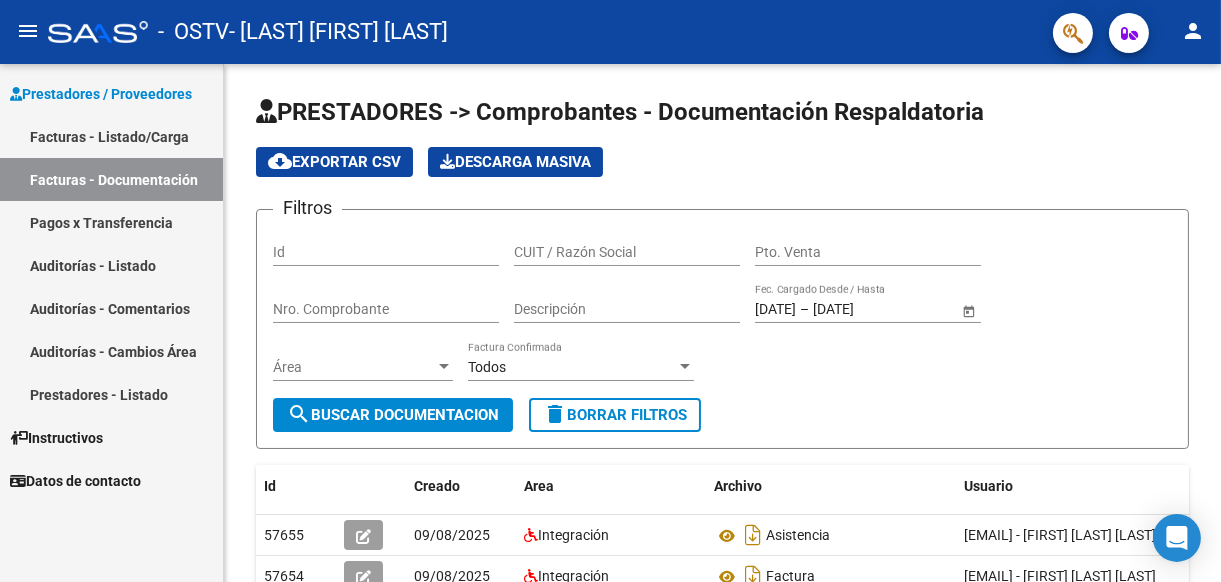 click on "Pagos x Transferencia" at bounding box center (111, 222) 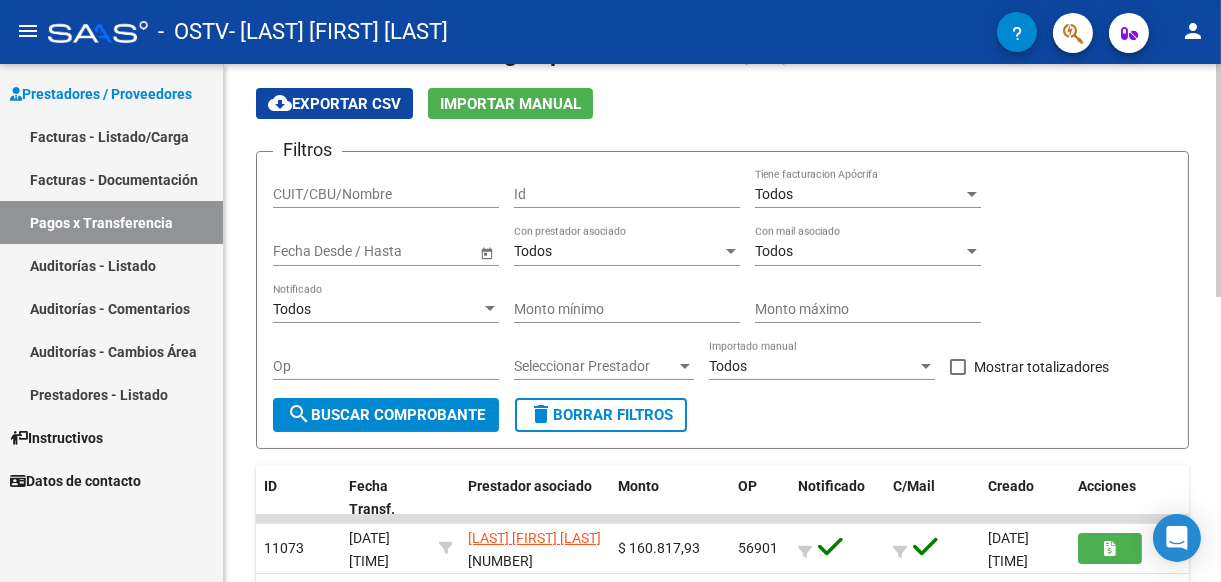 scroll, scrollTop: 200, scrollLeft: 0, axis: vertical 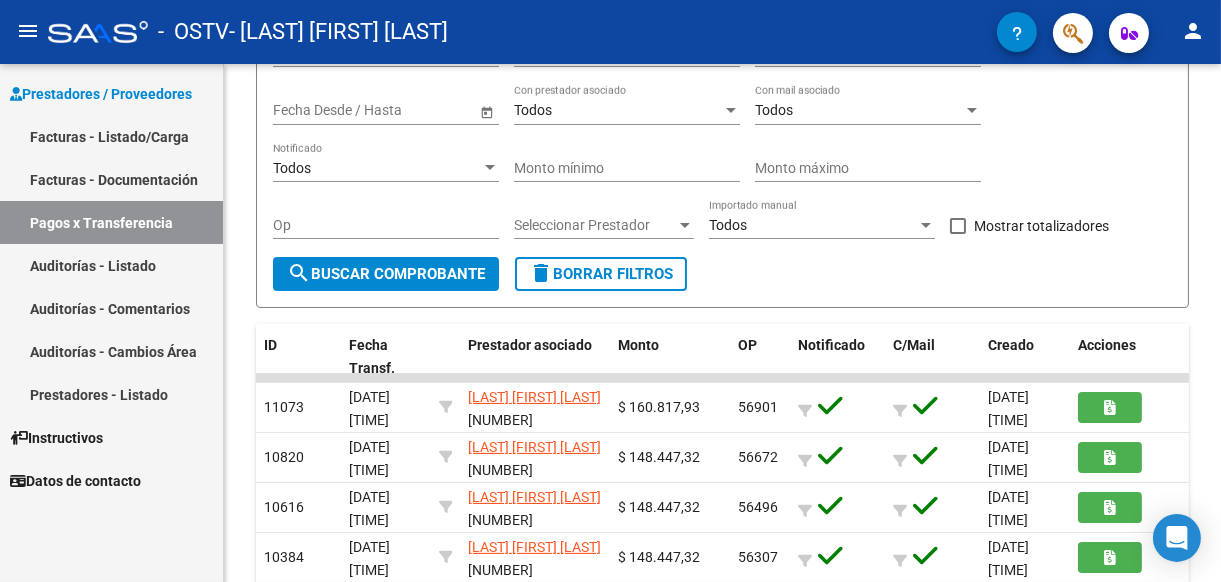 click on "Auditorías - Listado" at bounding box center [111, 265] 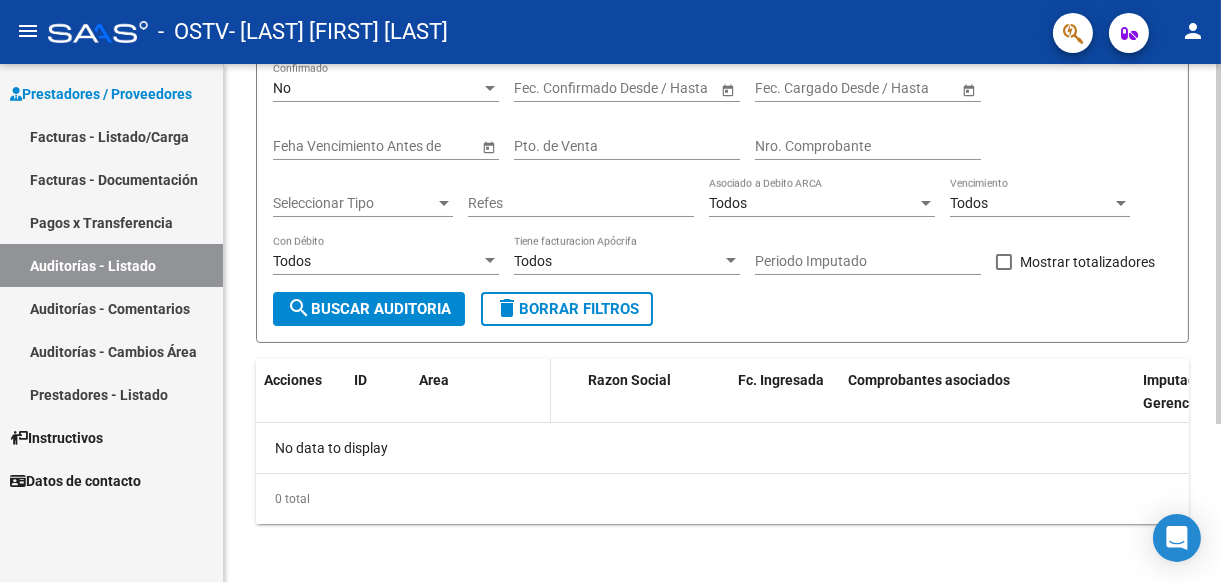 scroll, scrollTop: 225, scrollLeft: 0, axis: vertical 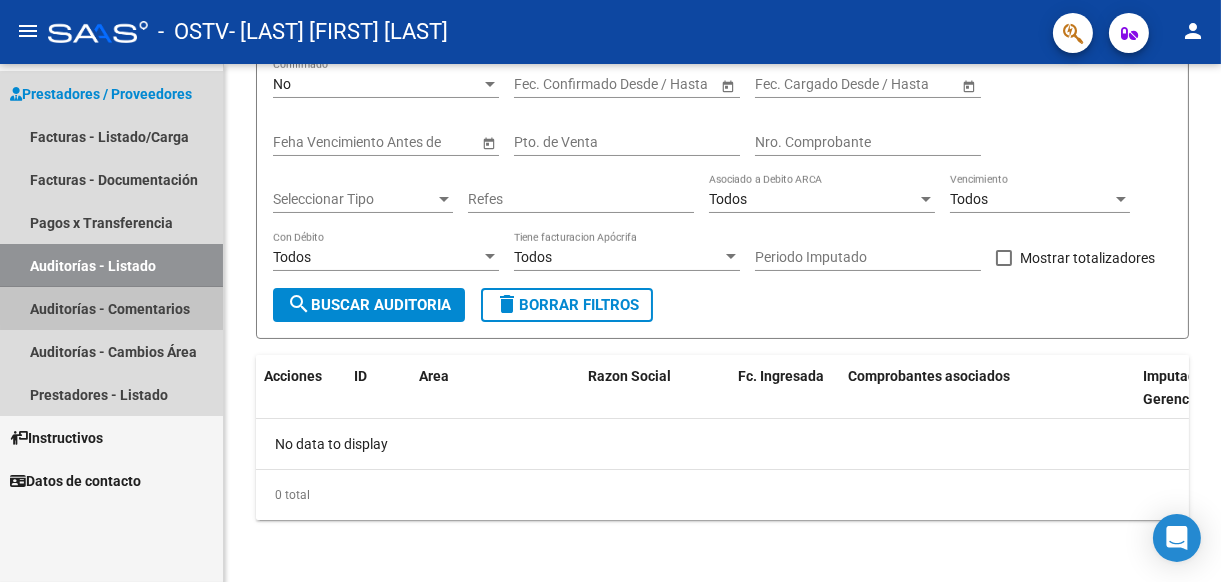 click on "Auditorías - Comentarios" at bounding box center (111, 308) 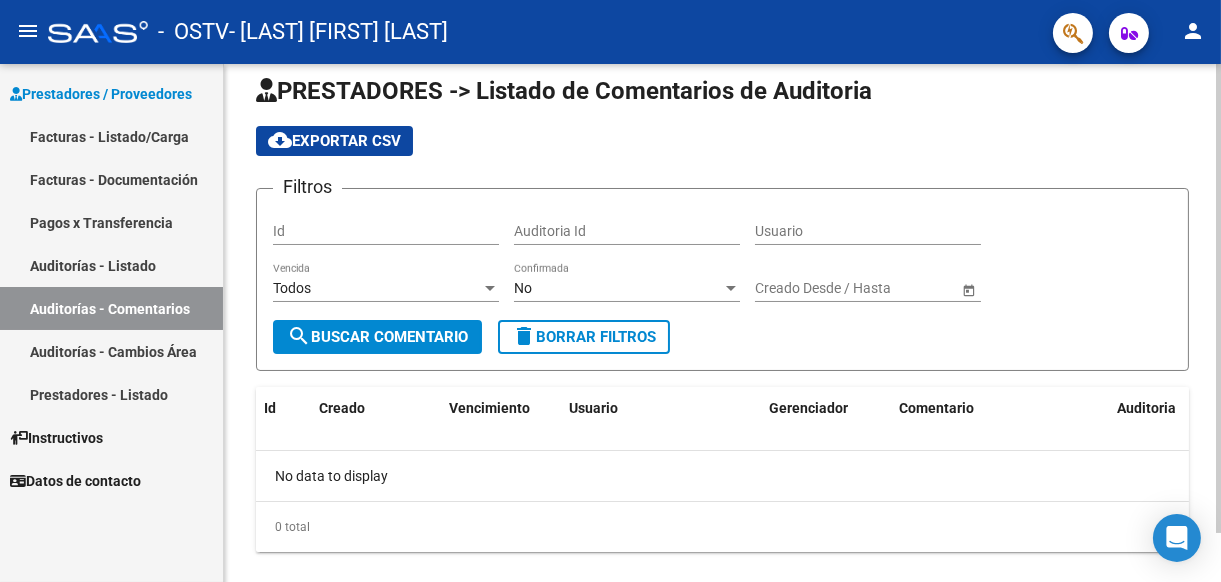 scroll, scrollTop: 53, scrollLeft: 0, axis: vertical 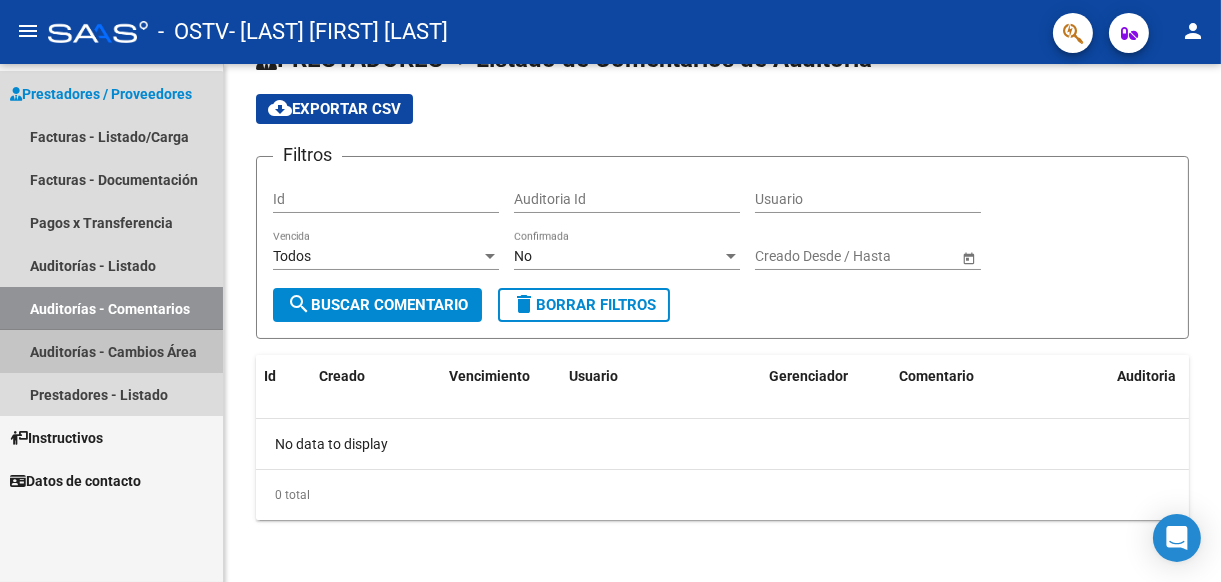 click on "Auditorías - Cambios Área" at bounding box center (111, 351) 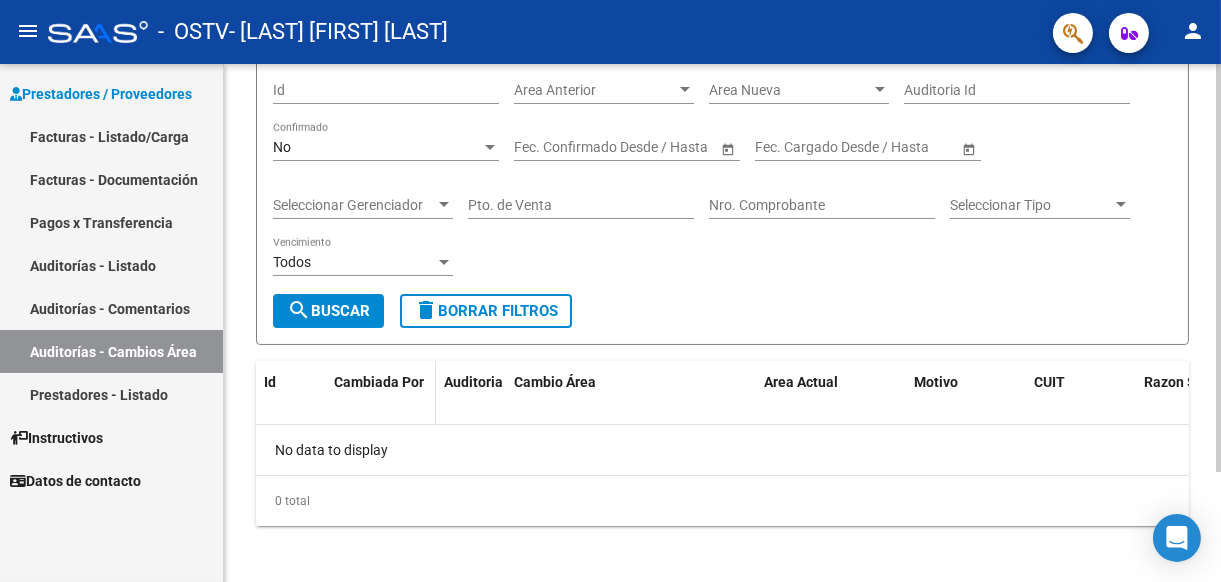 scroll, scrollTop: 138, scrollLeft: 0, axis: vertical 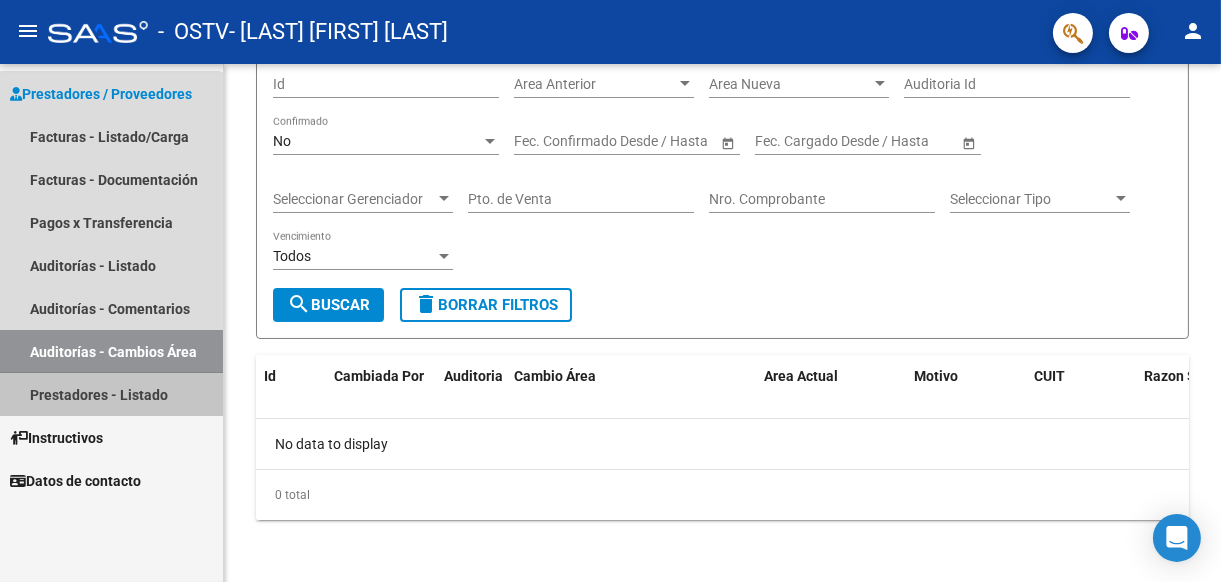 click on "Prestadores - Listado" at bounding box center [111, 394] 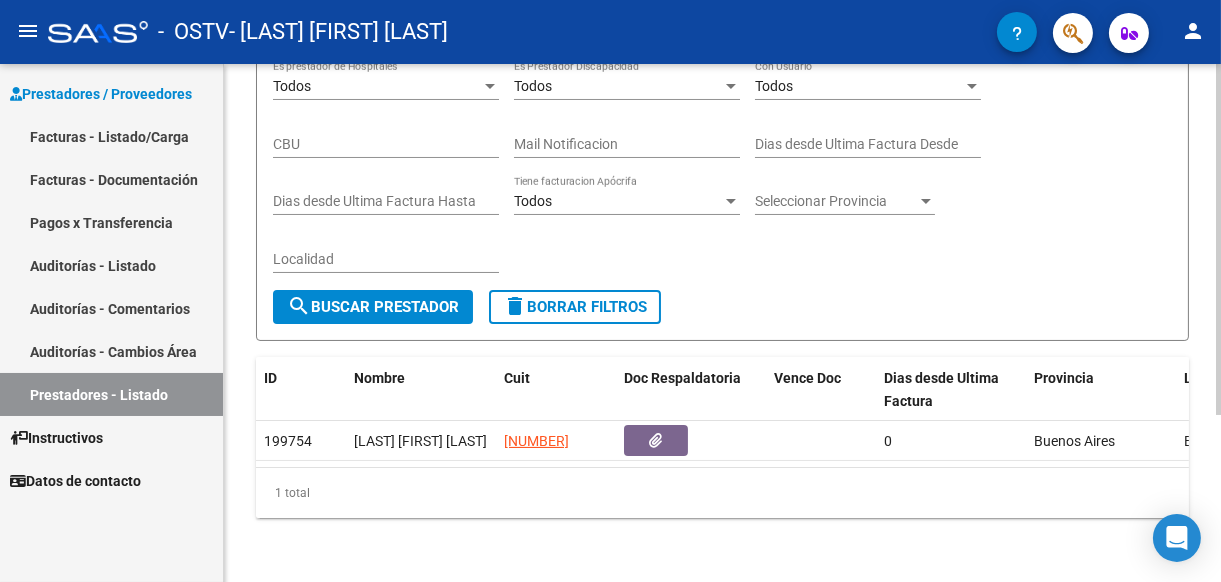 scroll, scrollTop: 247, scrollLeft: 0, axis: vertical 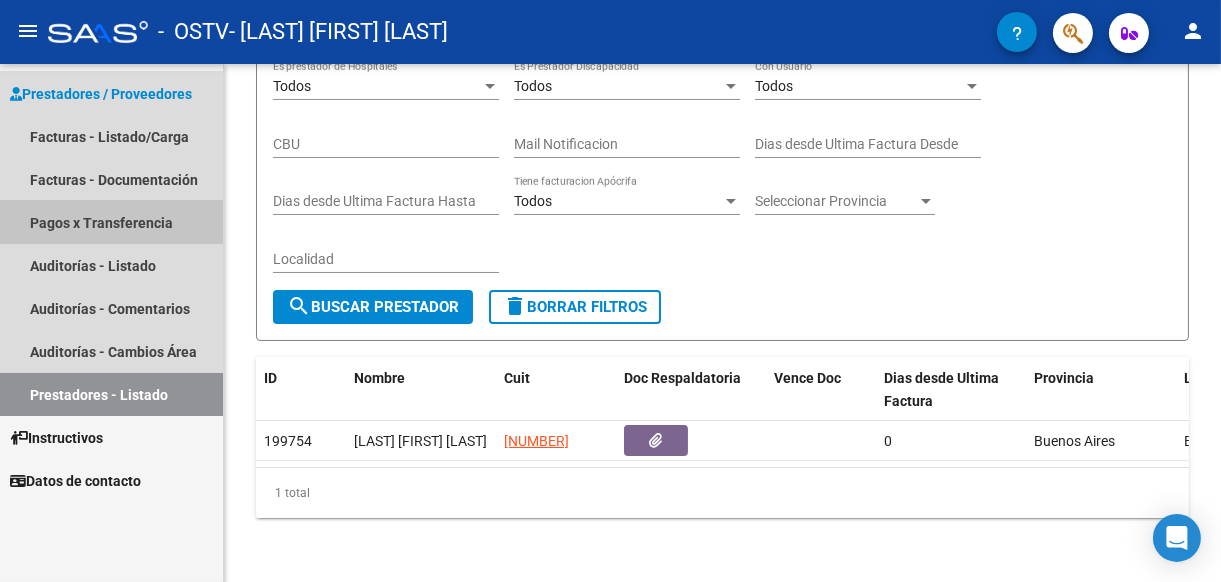 click on "Pagos x Transferencia" at bounding box center (111, 222) 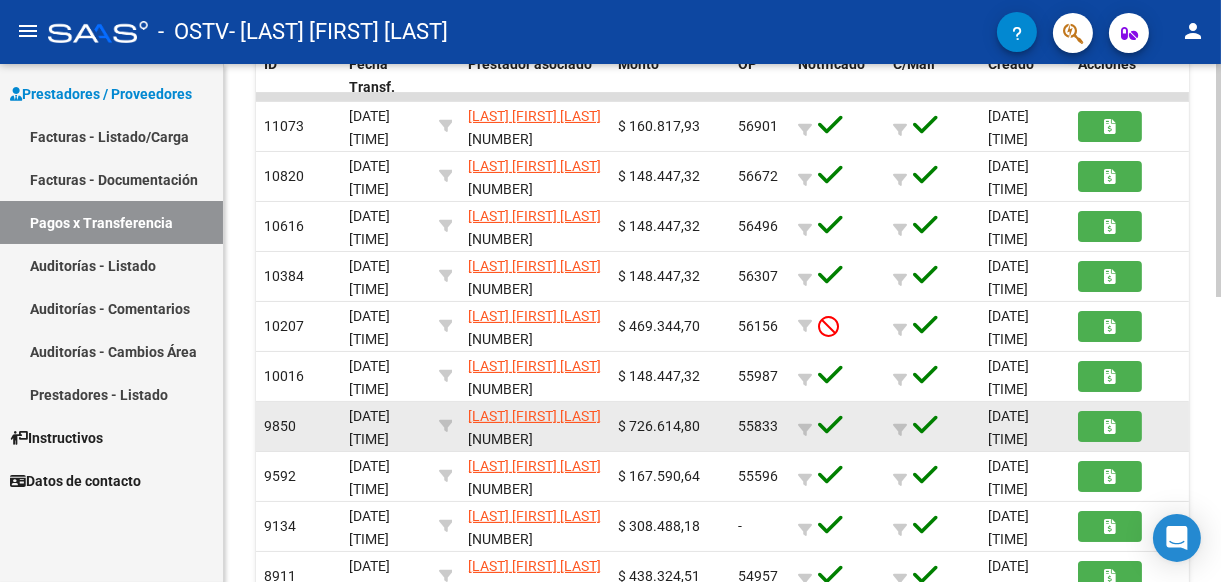 scroll, scrollTop: 600, scrollLeft: 0, axis: vertical 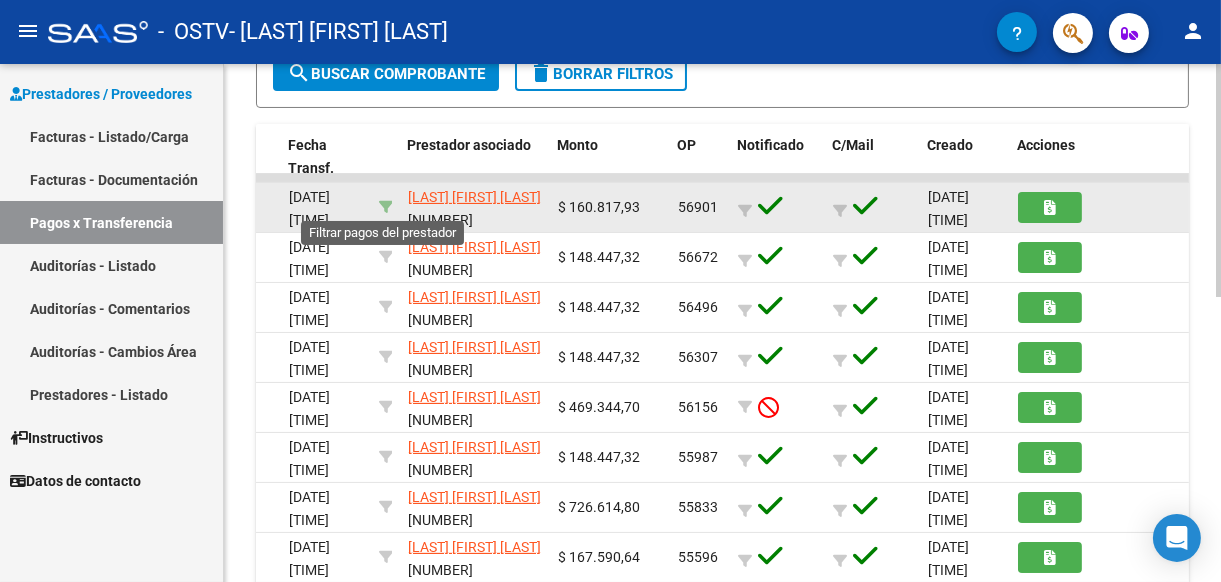 click 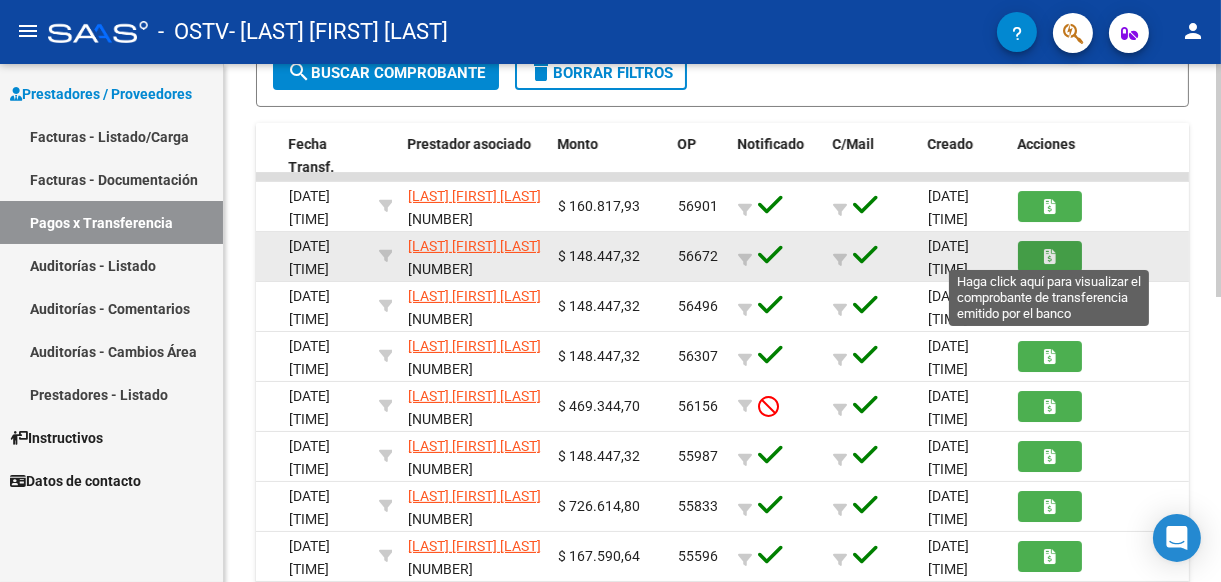 click 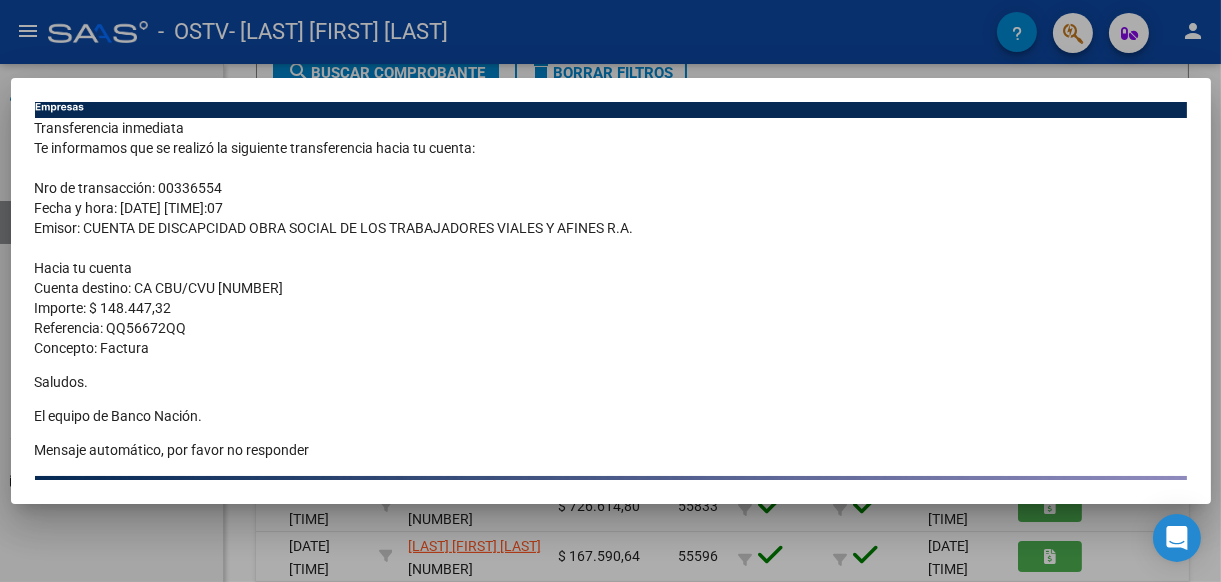scroll, scrollTop: 198, scrollLeft: 0, axis: vertical 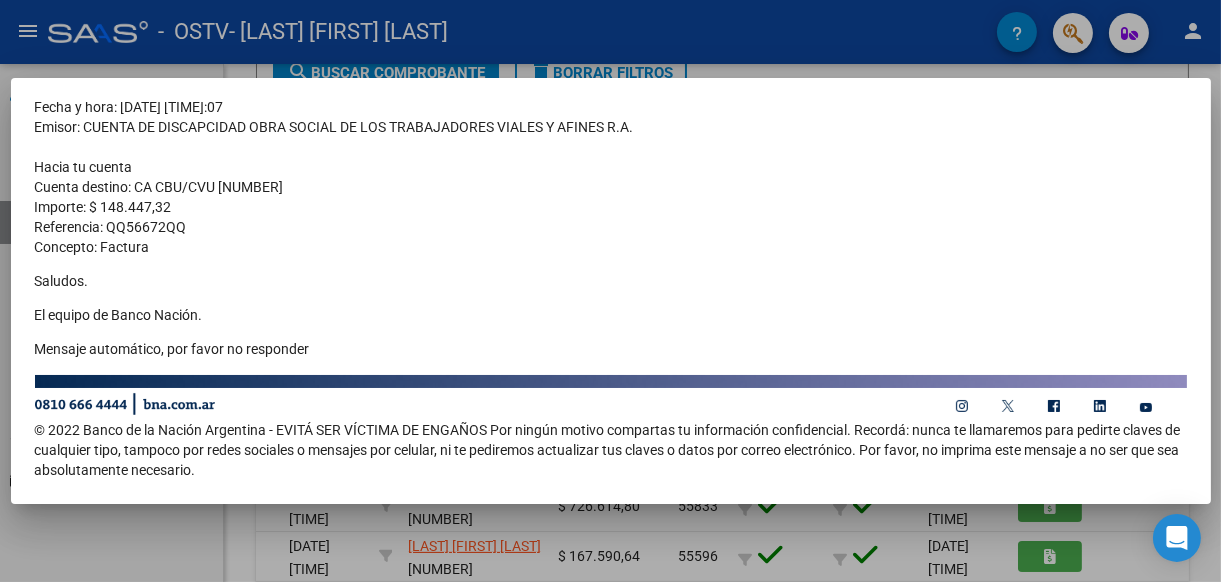 click at bounding box center (610, 291) 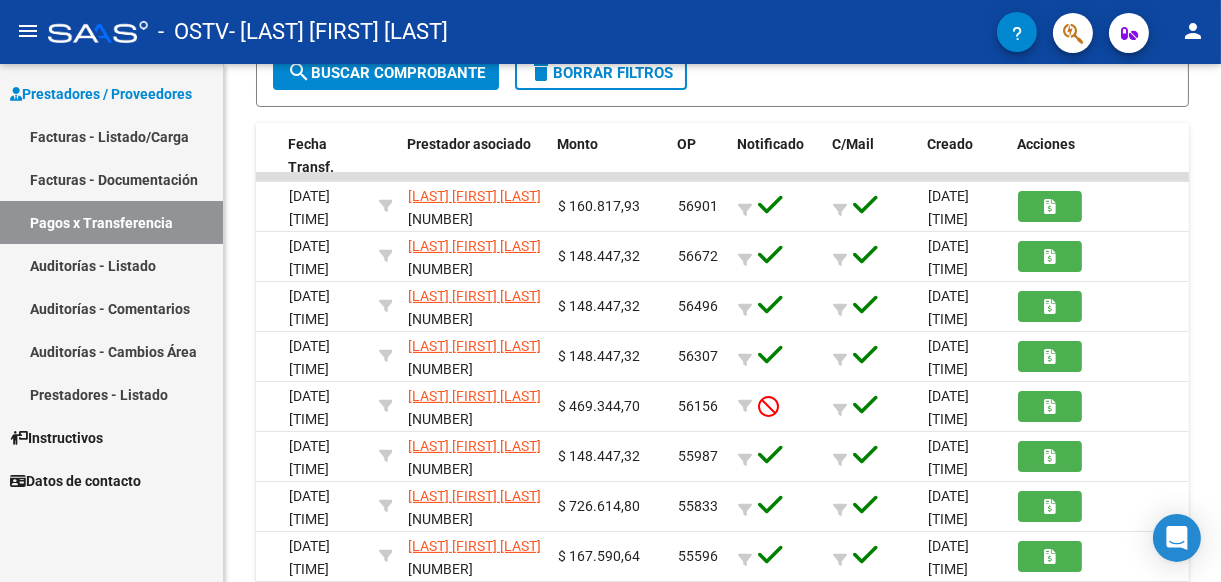 click on "Facturas - Documentación" at bounding box center [111, 179] 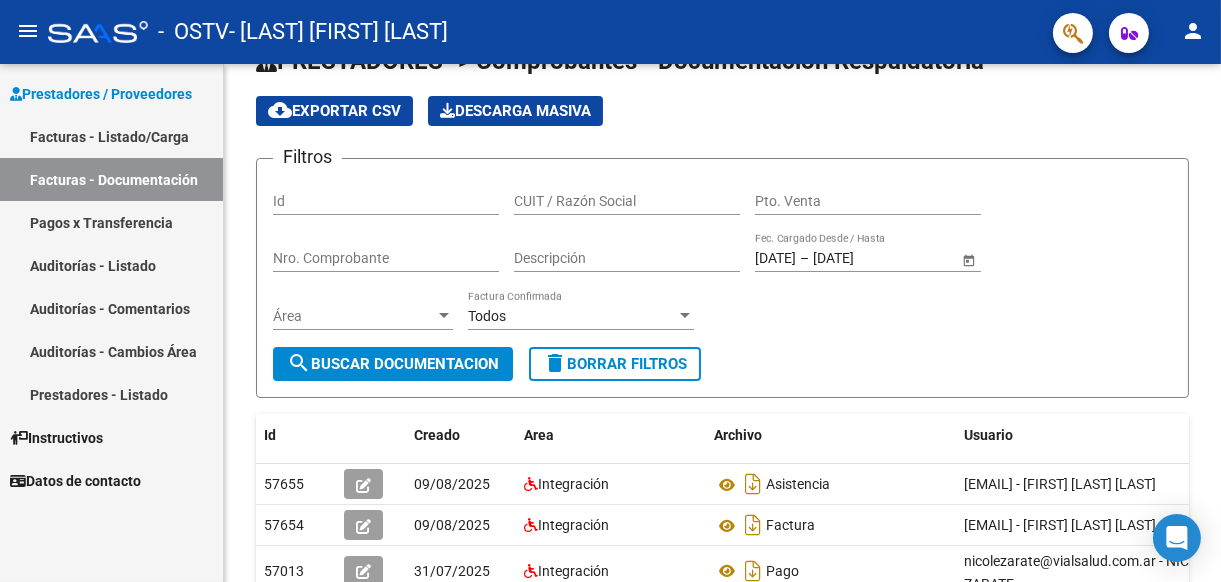 scroll, scrollTop: 401, scrollLeft: 0, axis: vertical 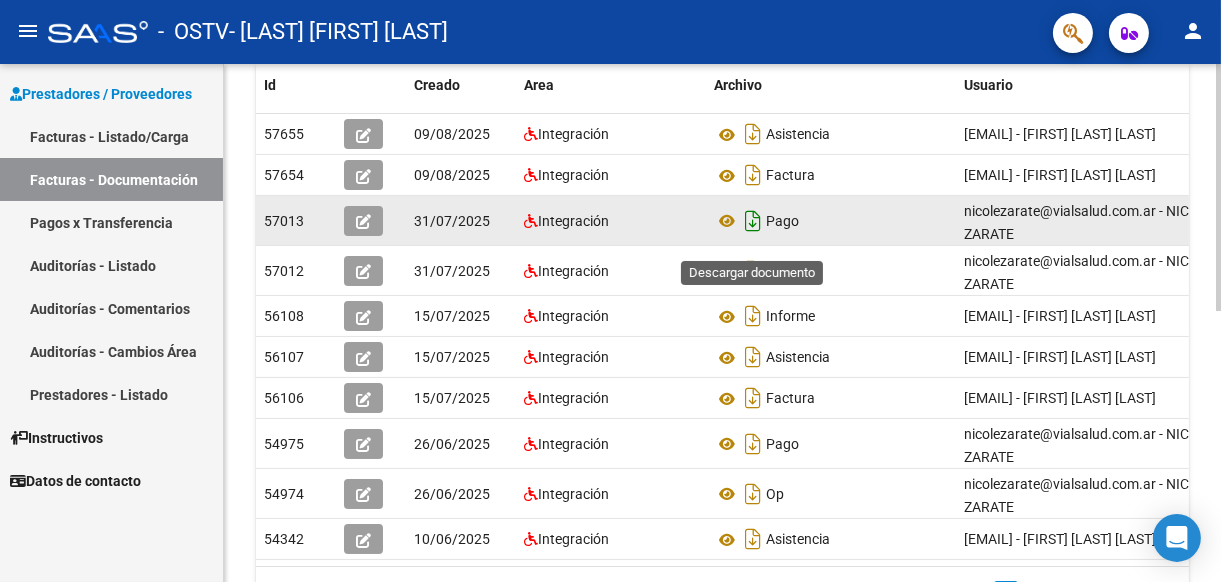 click 